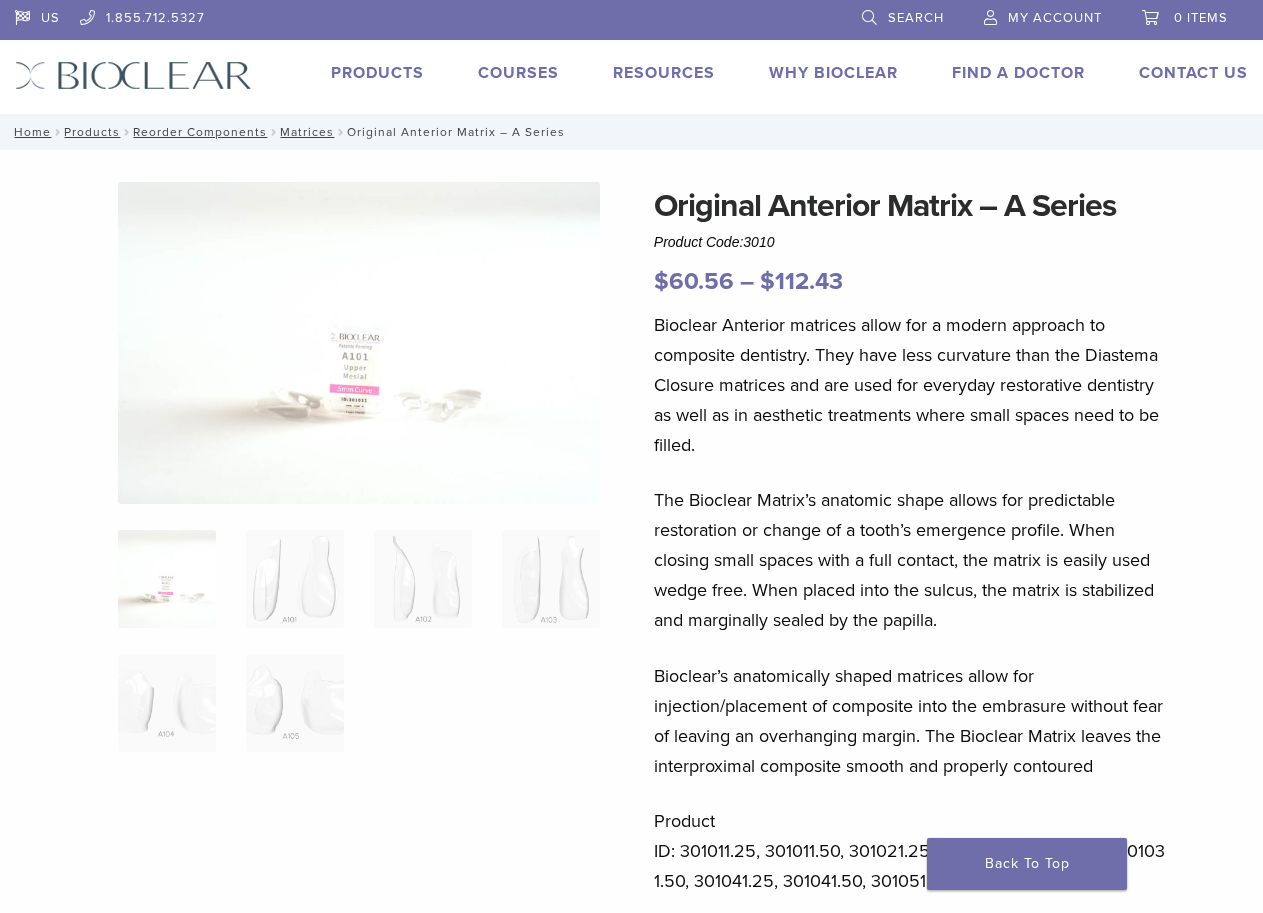 select on "****" 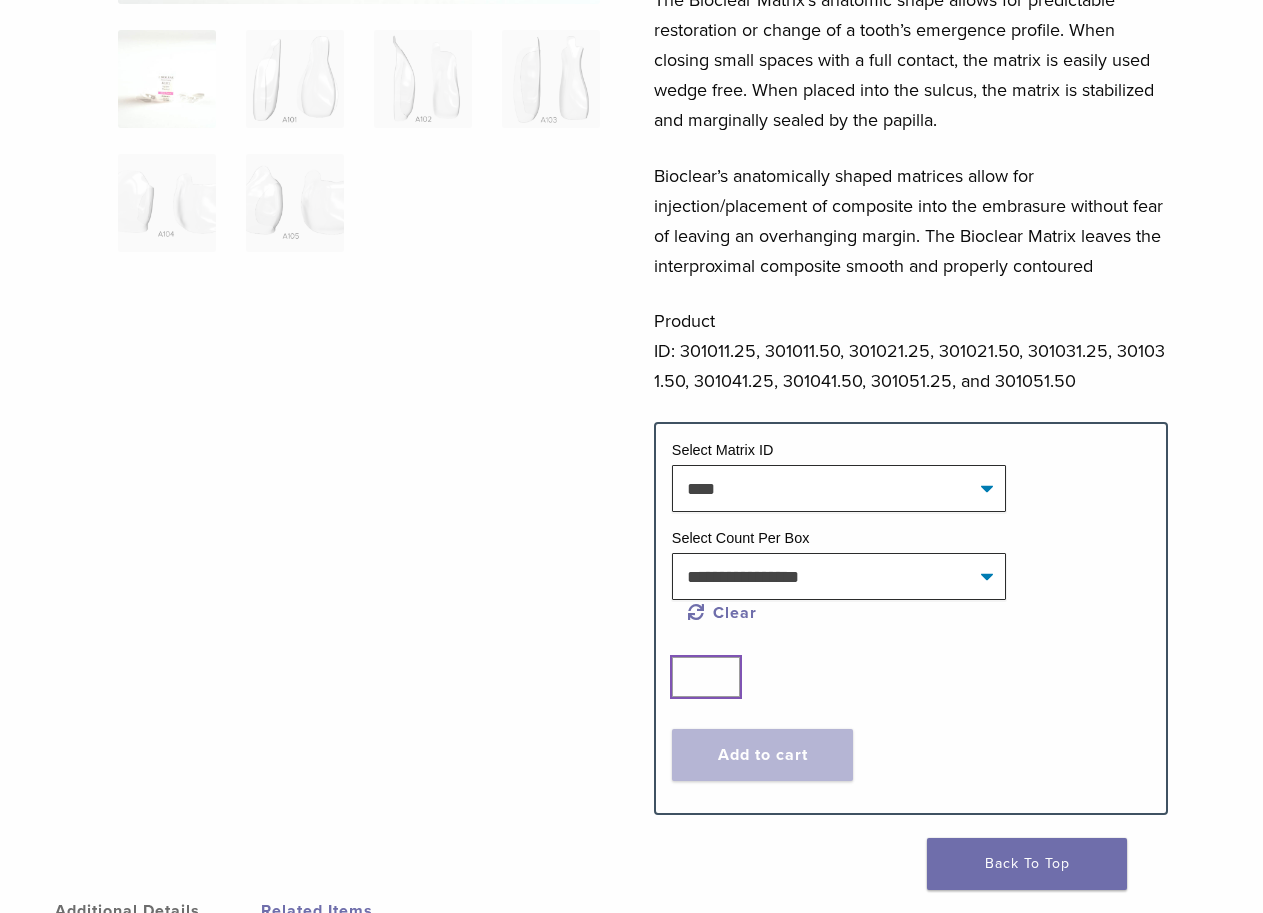 type on "*" 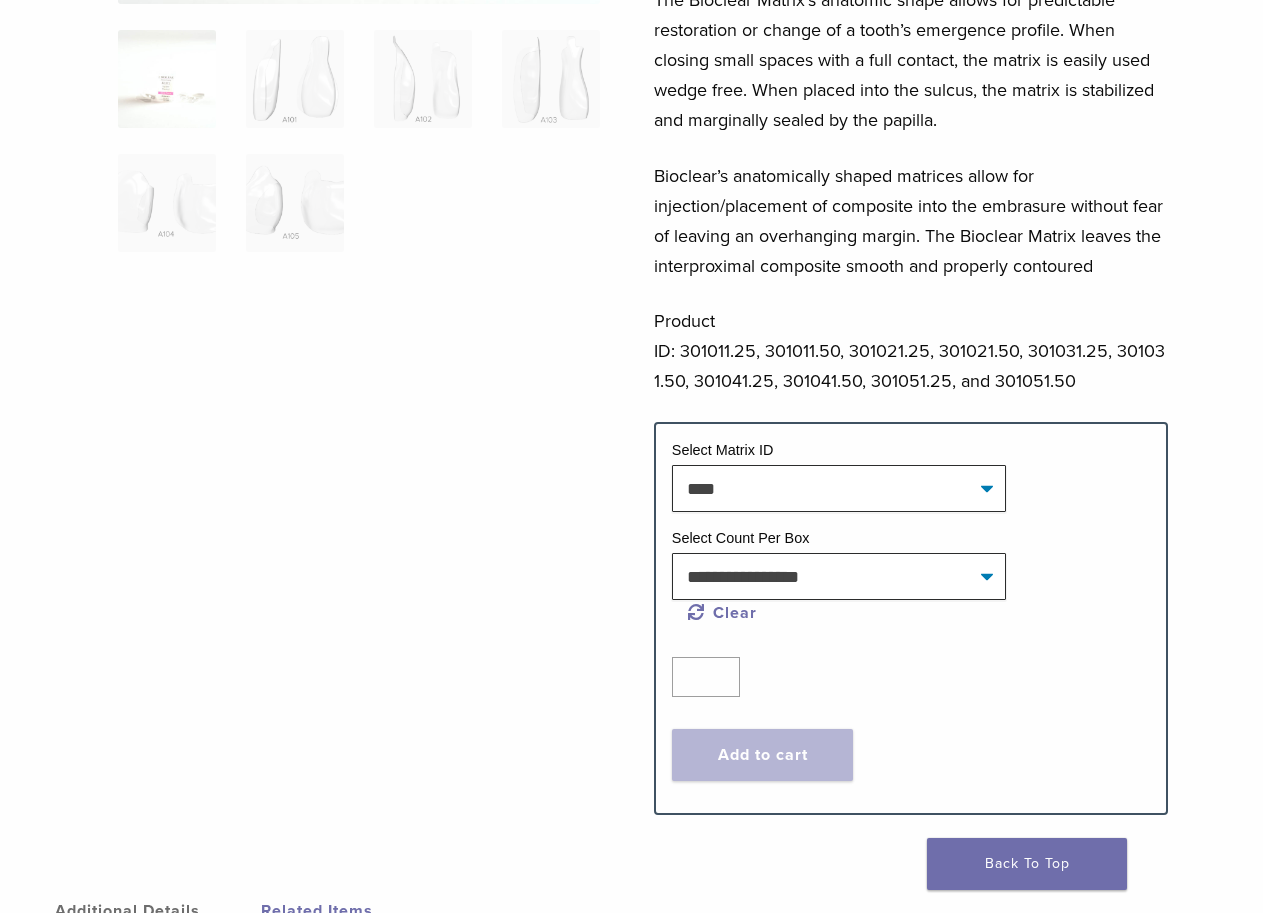 click on "Quantity
Quantity
*
Add to cart
Contact For Pricing" 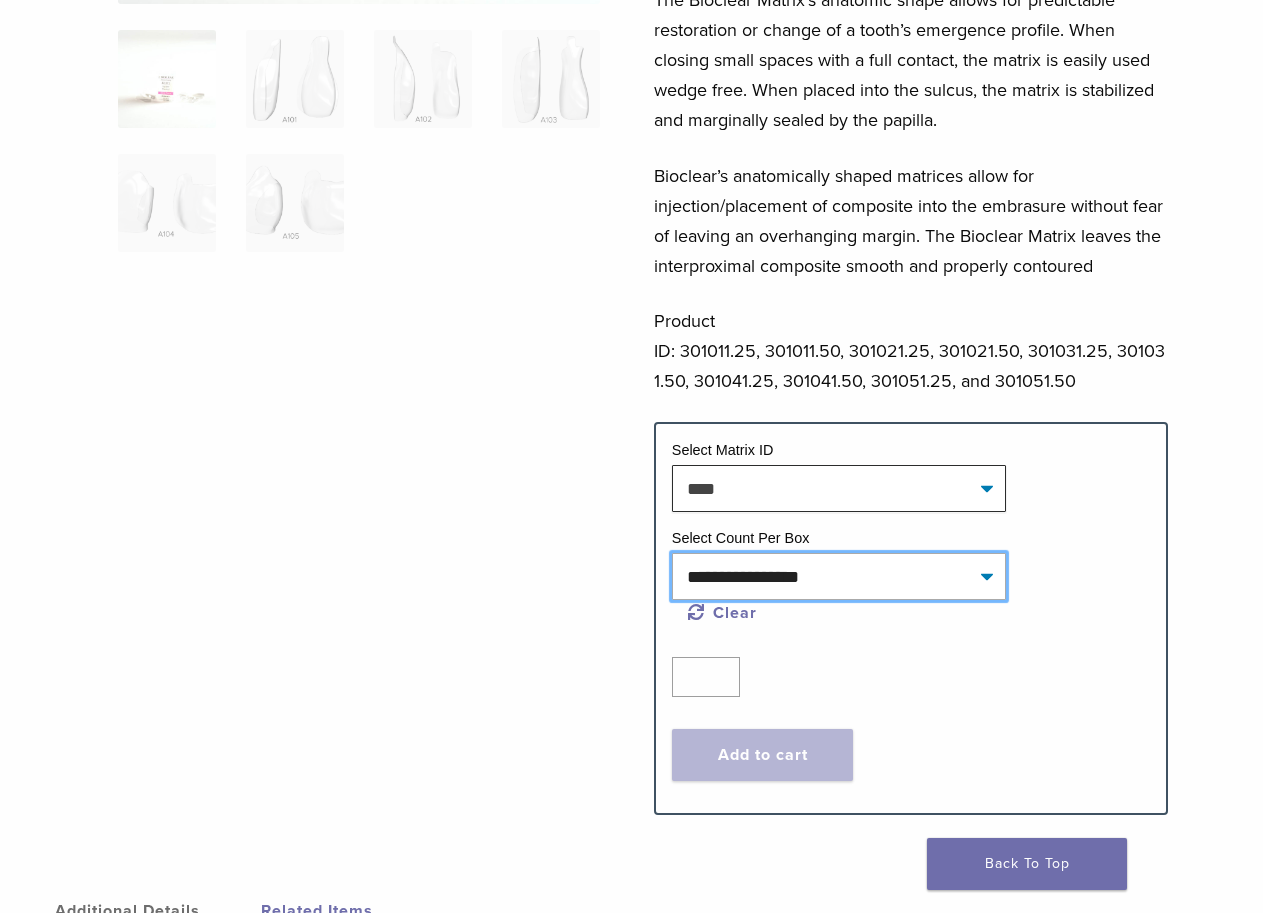 click on "**********" 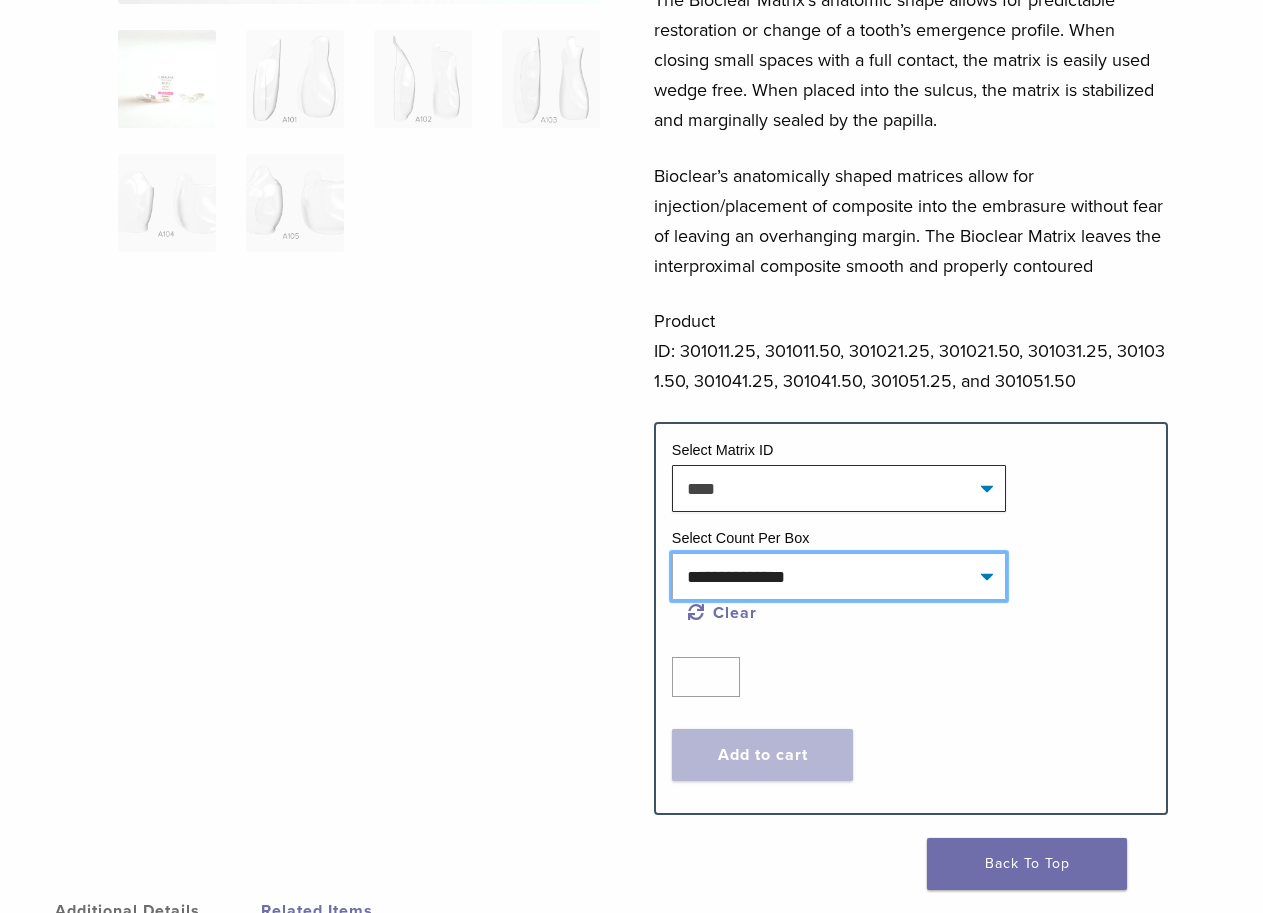 click on "**********" 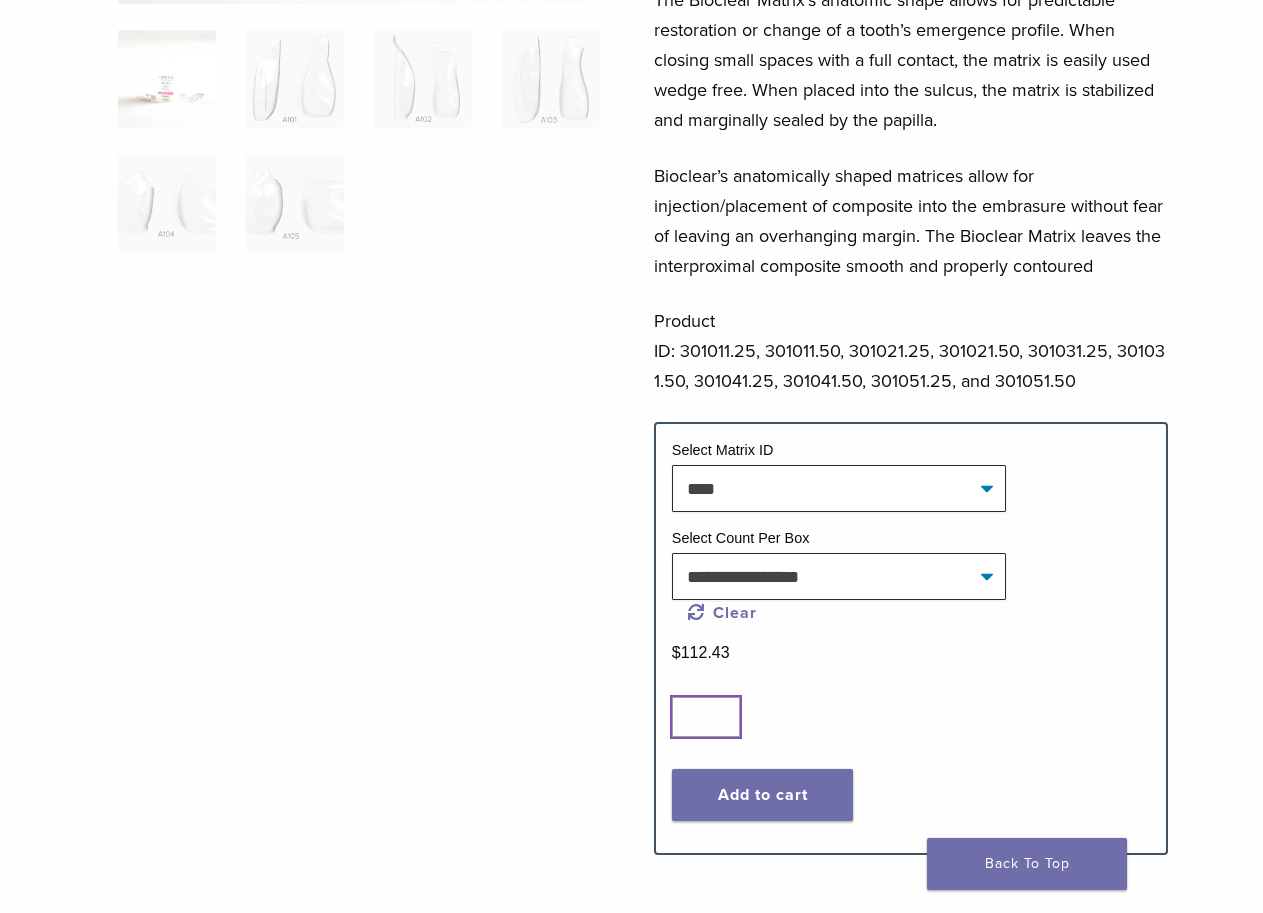 type on "*" 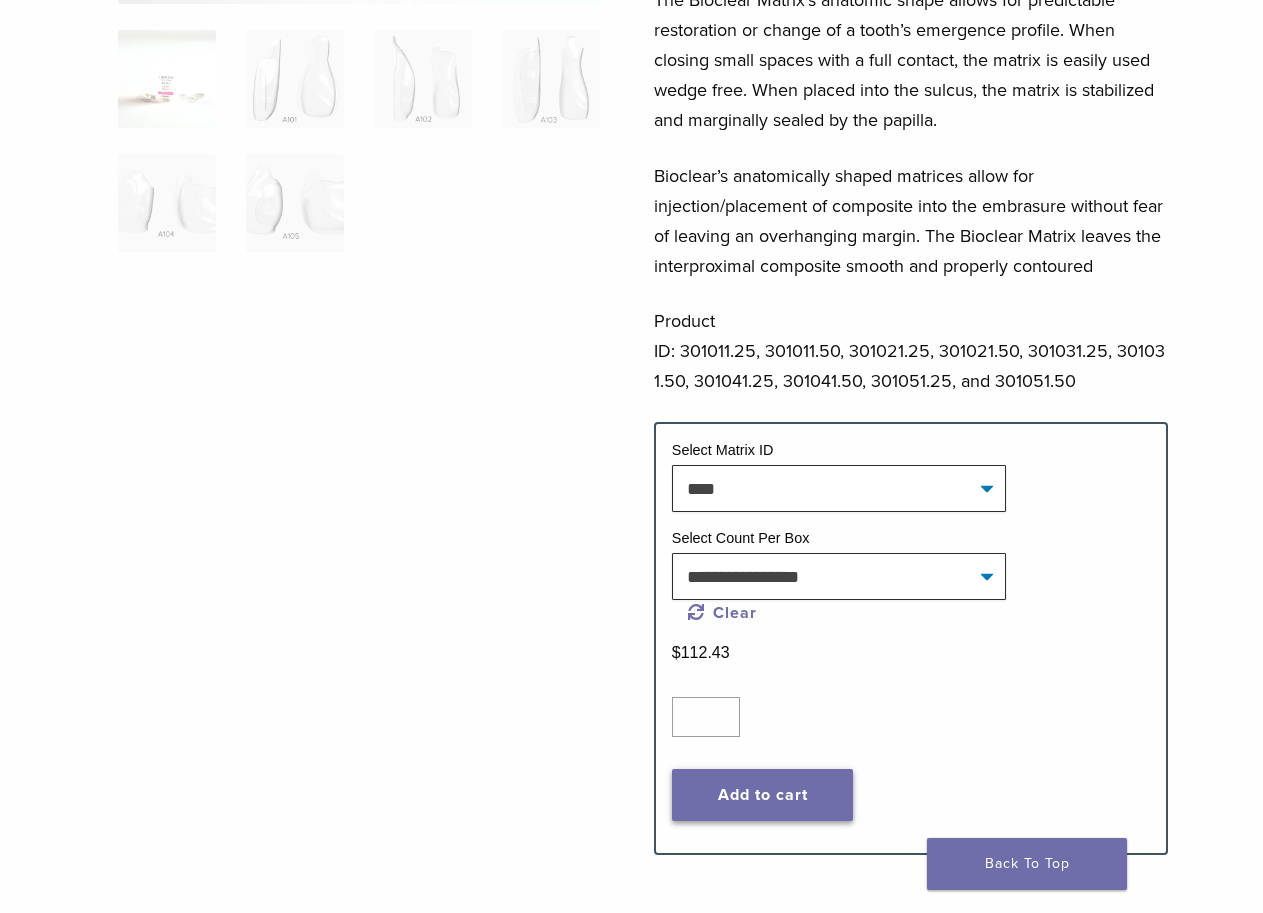 click on "Add to cart" 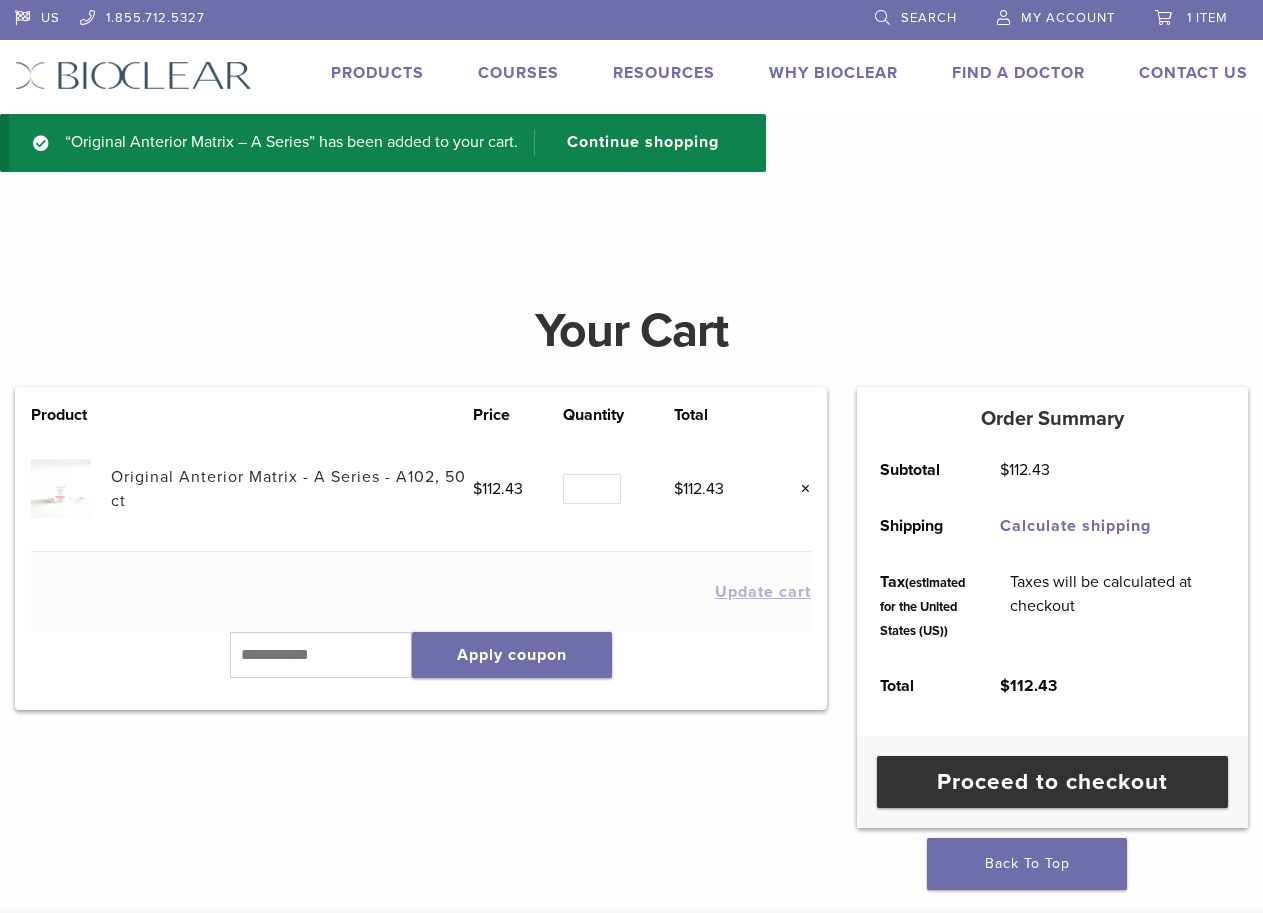 scroll, scrollTop: 0, scrollLeft: 0, axis: both 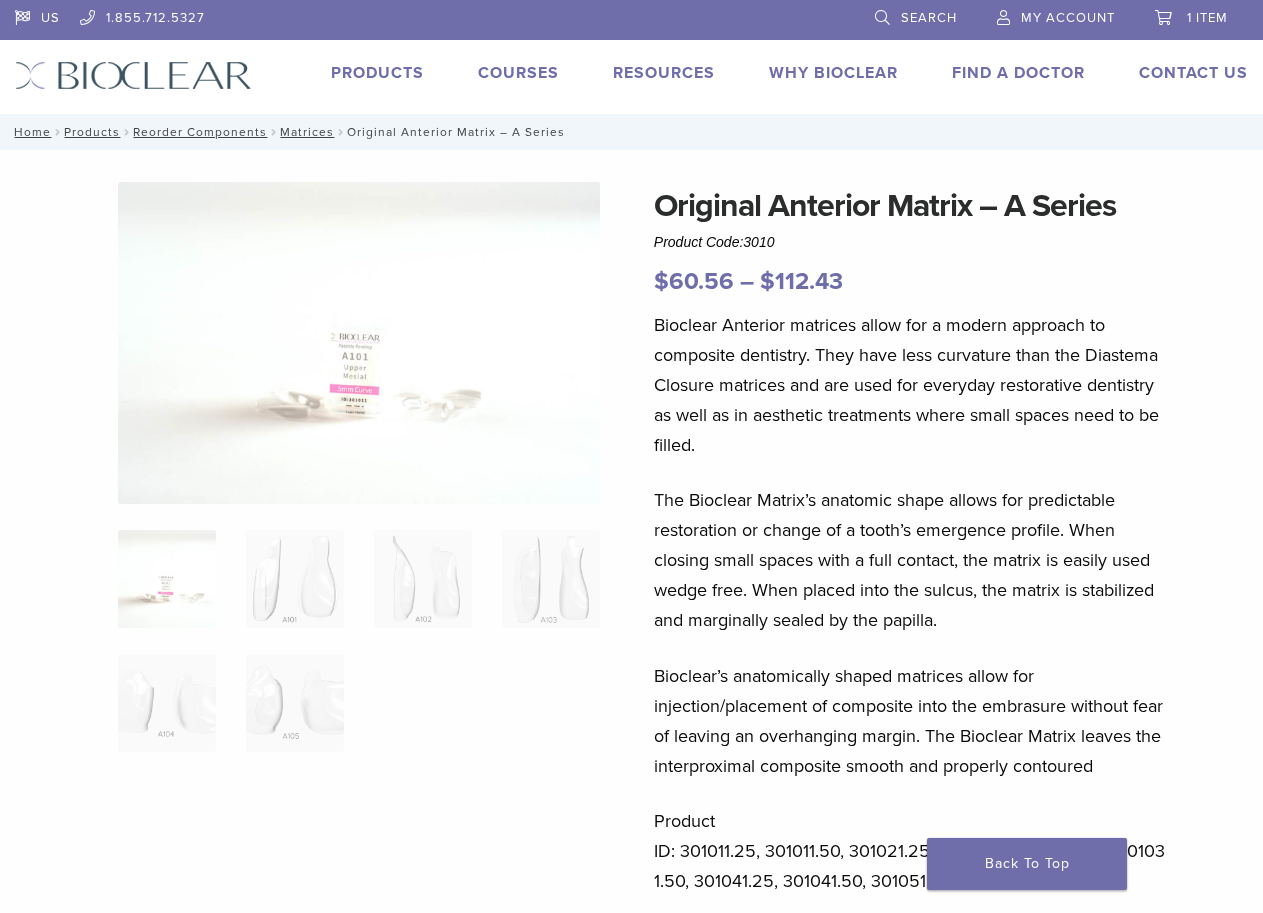 select on "****" 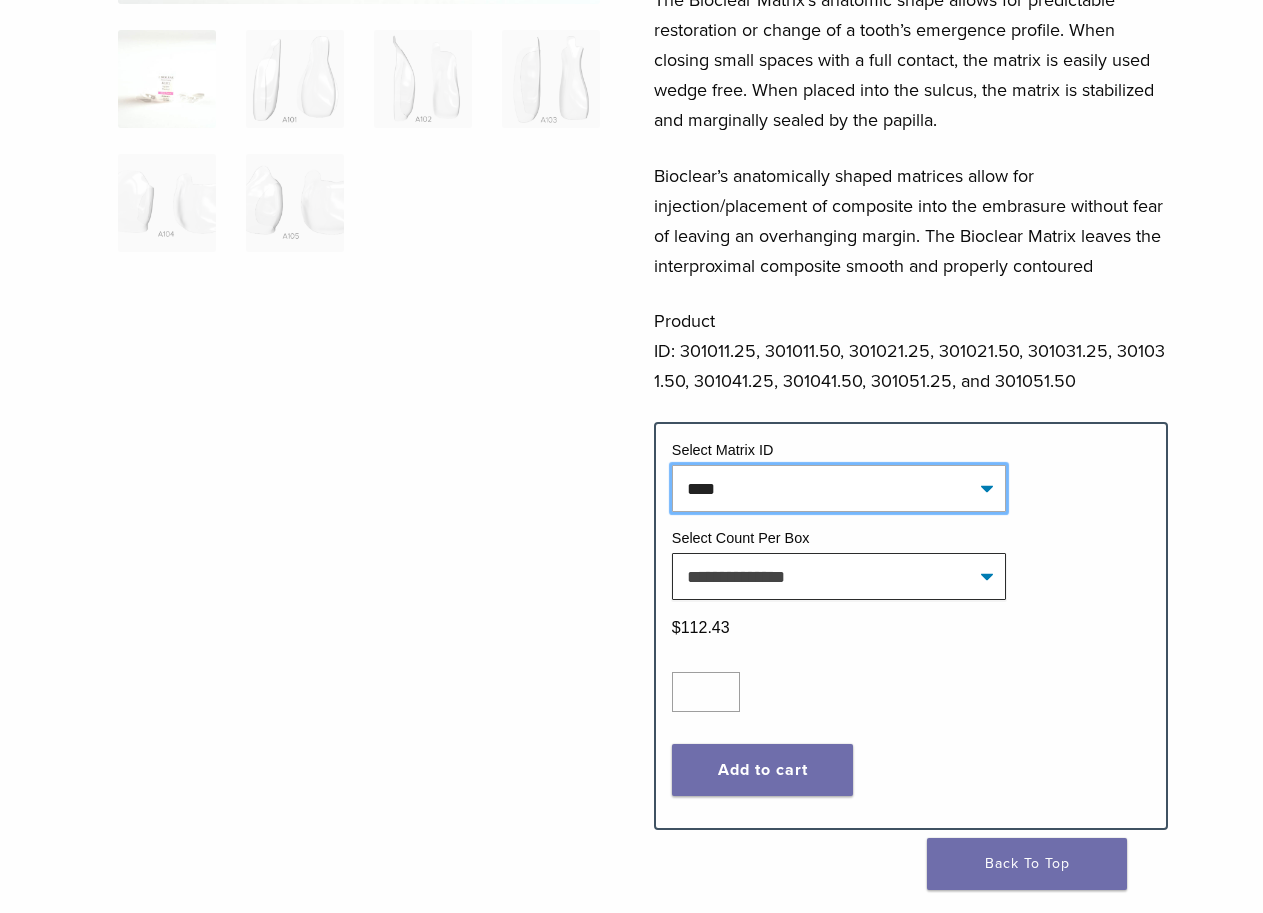 click on "**********" 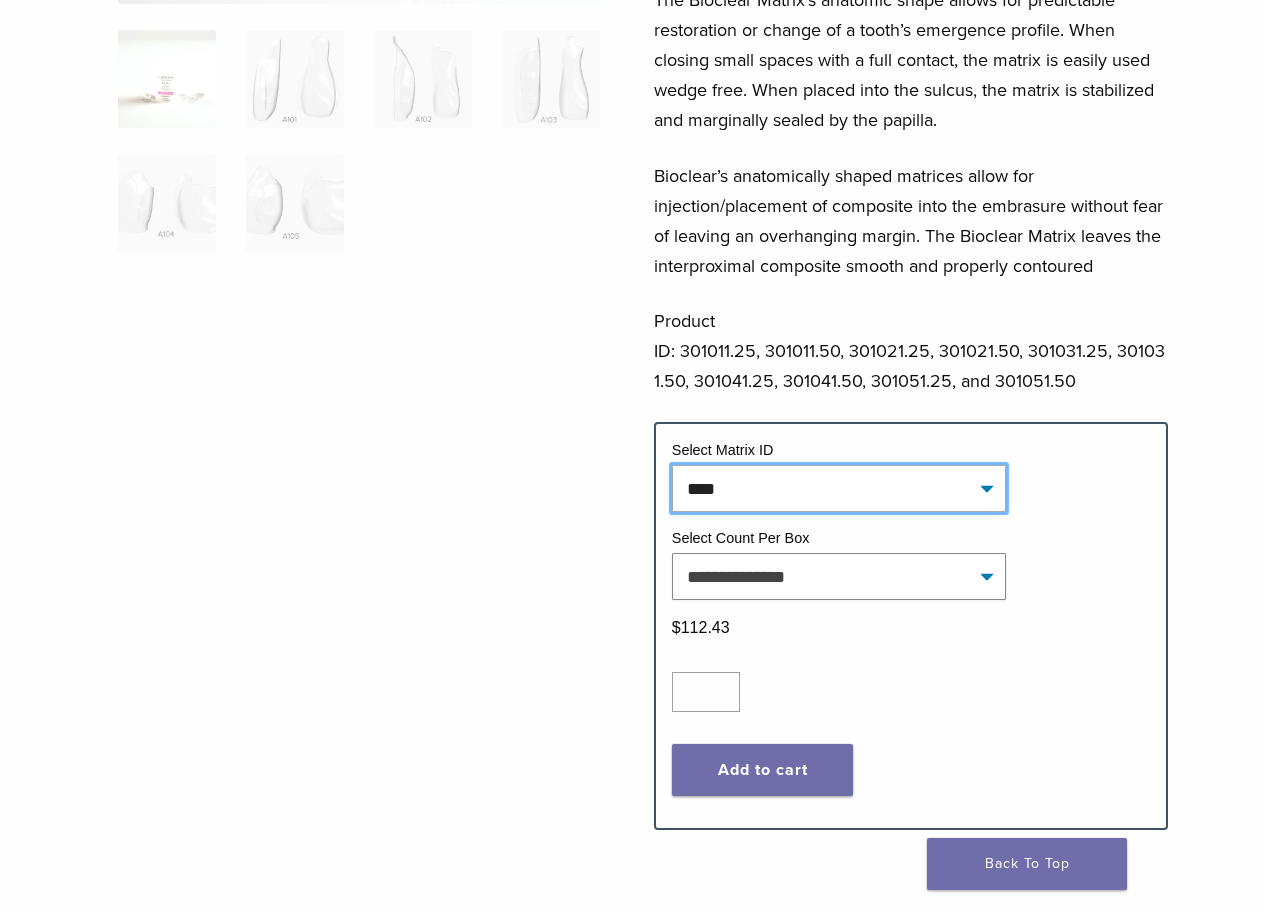 select on "****" 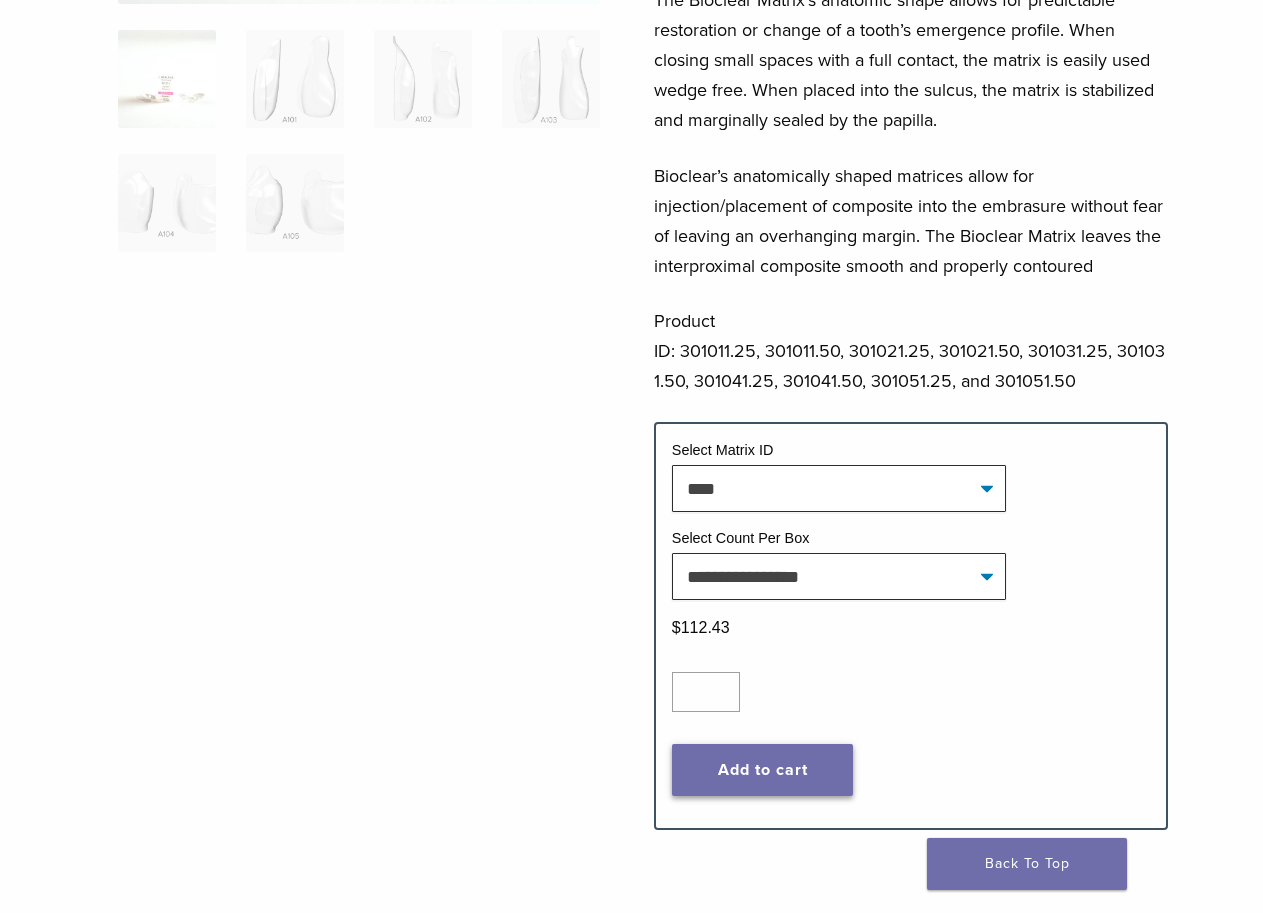 click on "Add to cart" 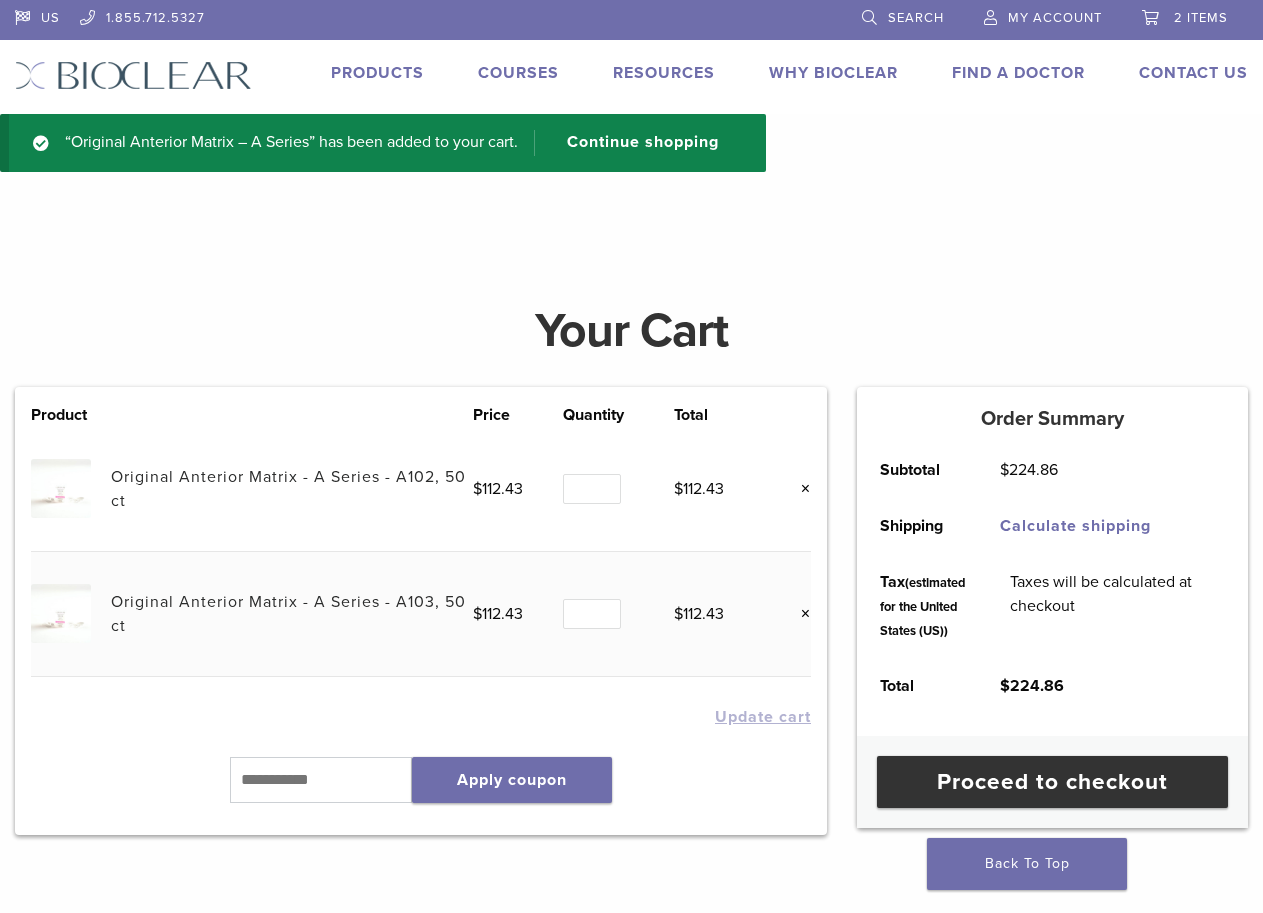 scroll, scrollTop: 0, scrollLeft: 0, axis: both 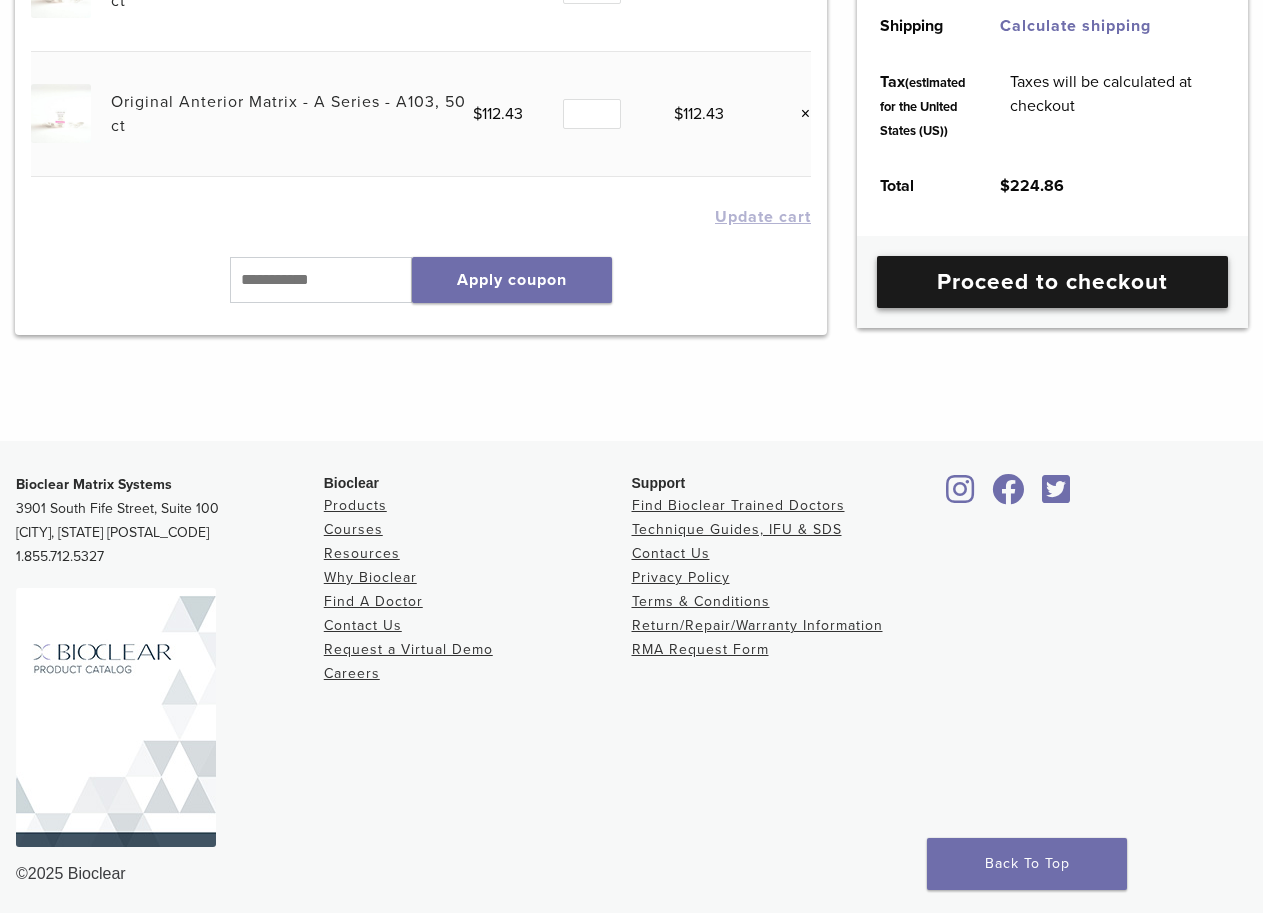click on "Proceed to checkout" at bounding box center (1052, 282) 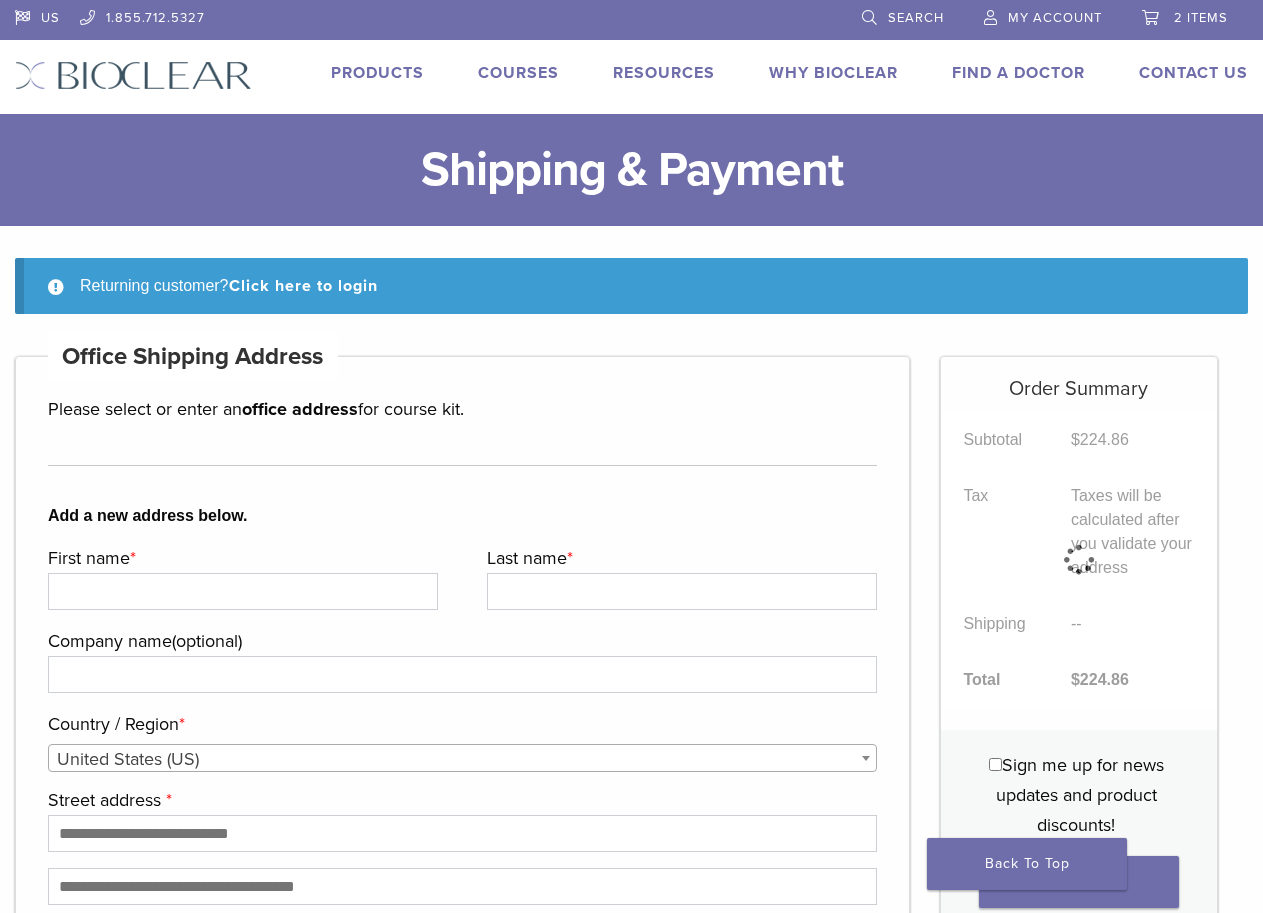 scroll, scrollTop: 0, scrollLeft: 0, axis: both 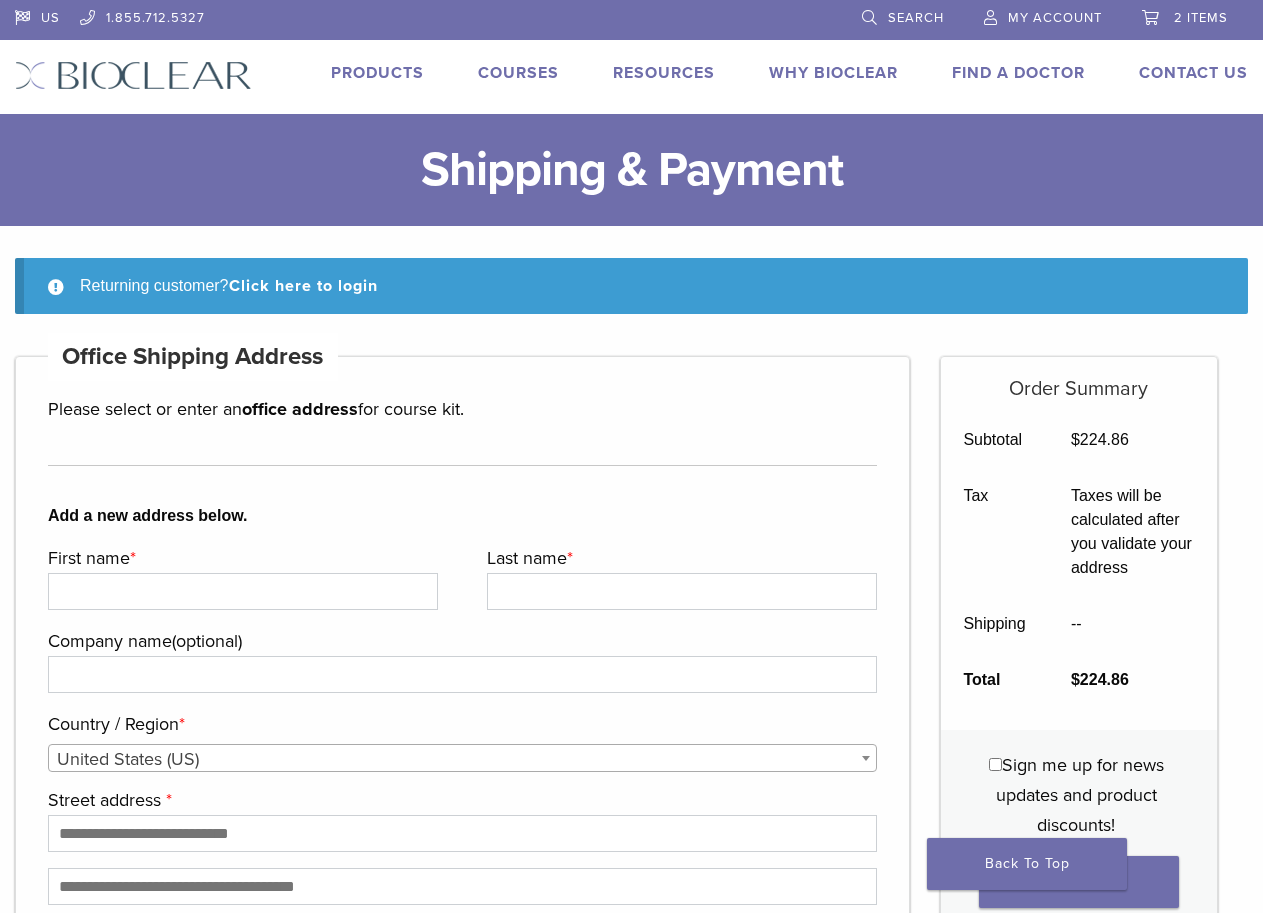 click on "First name  *" at bounding box center (243, 591) 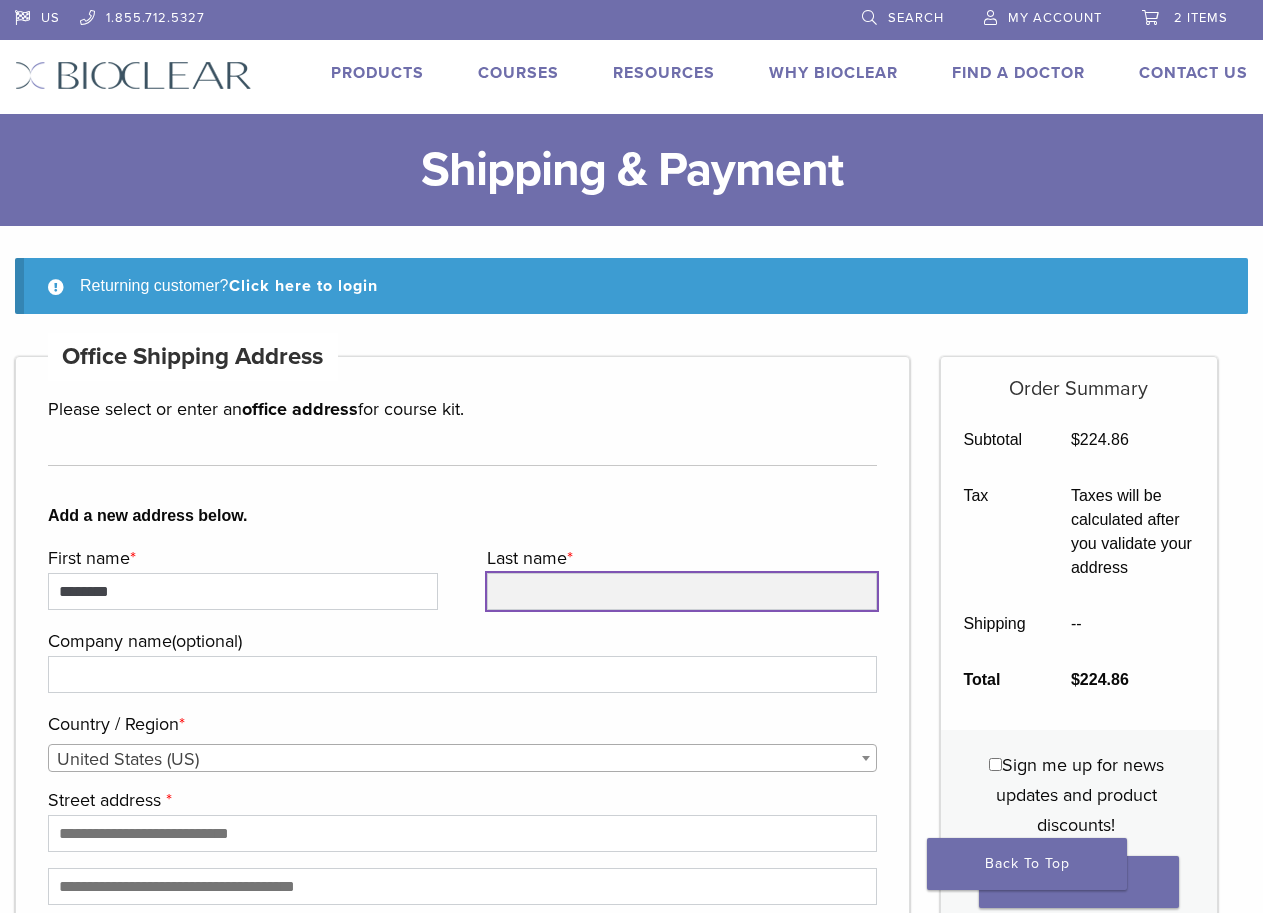 type on "********" 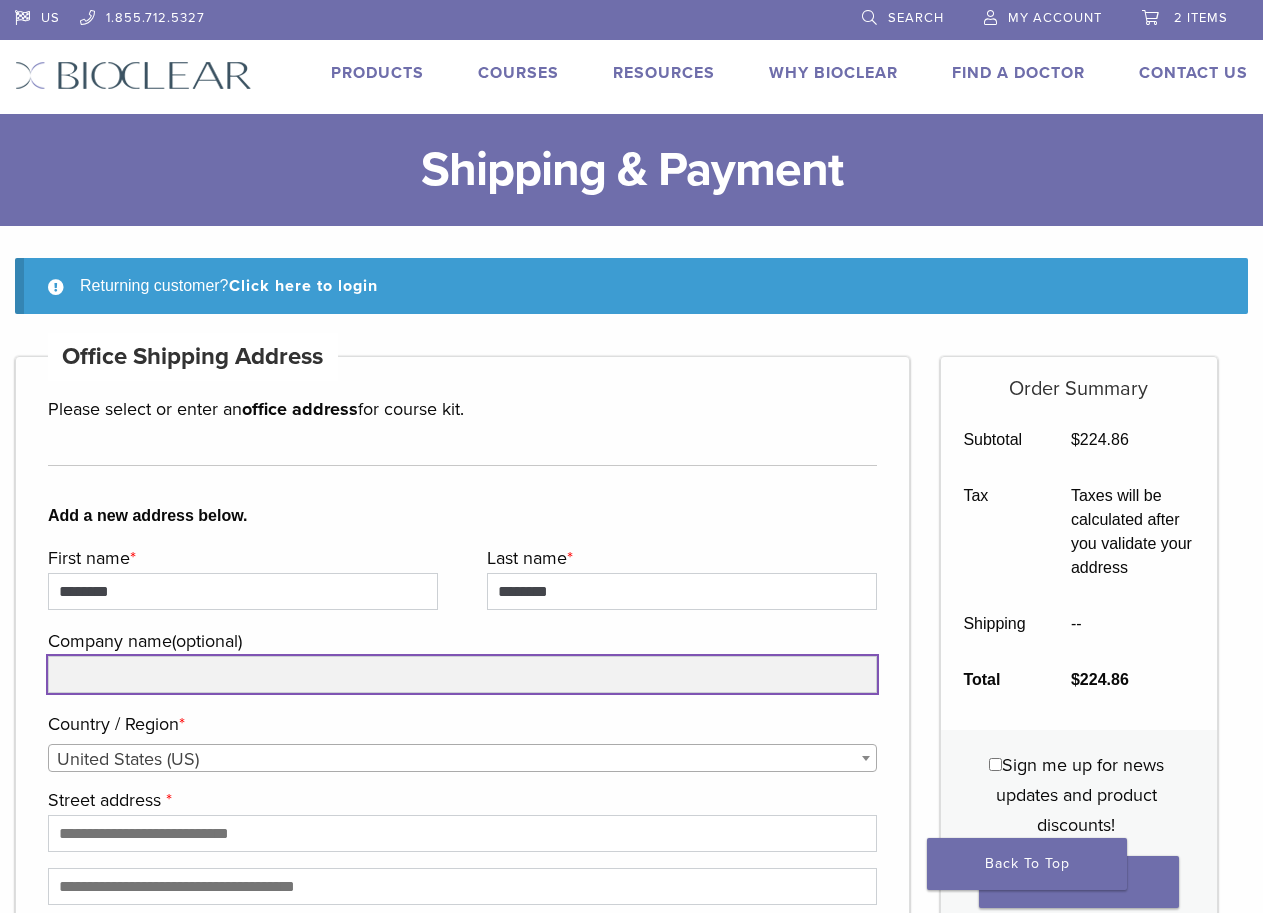 type on "**********" 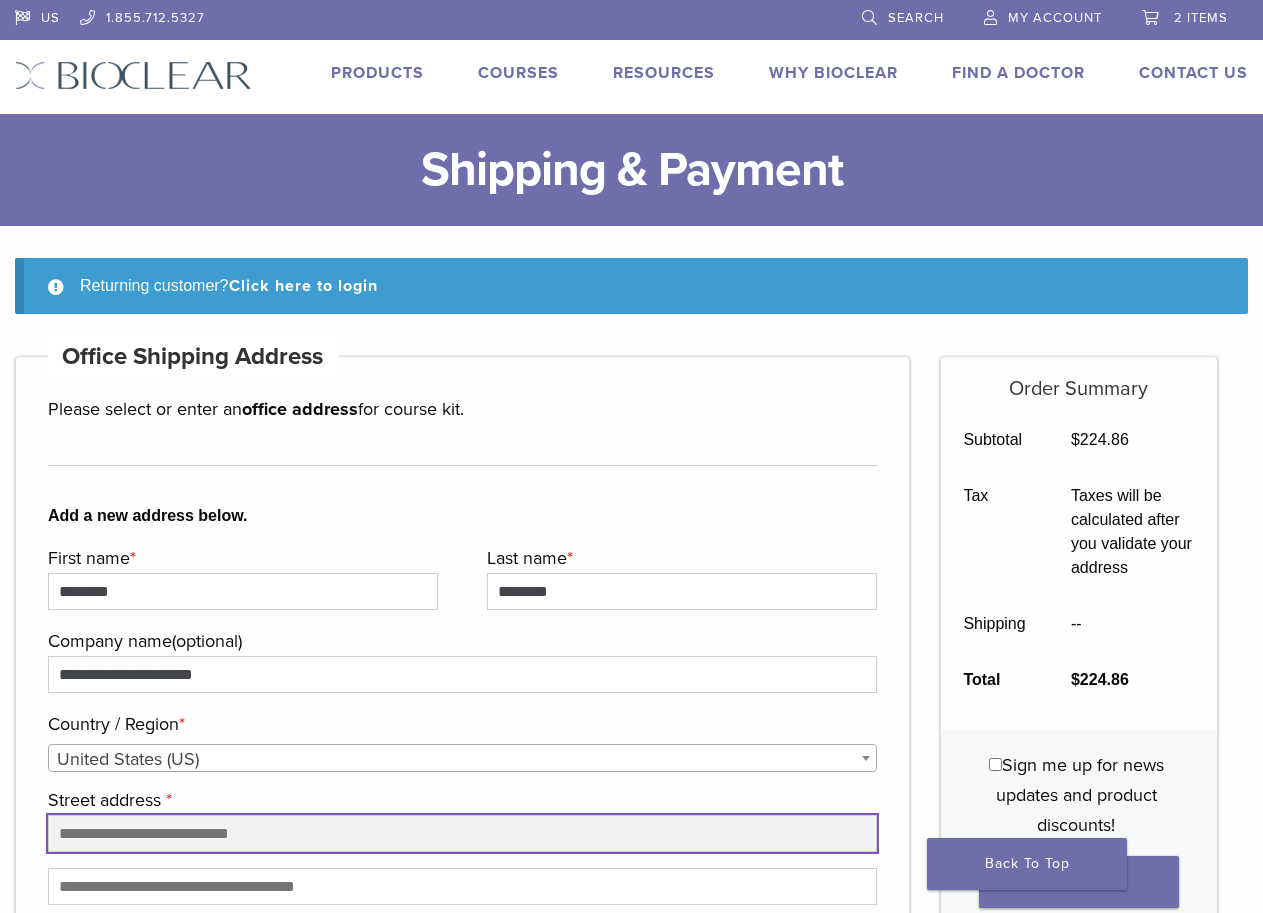 type on "**********" 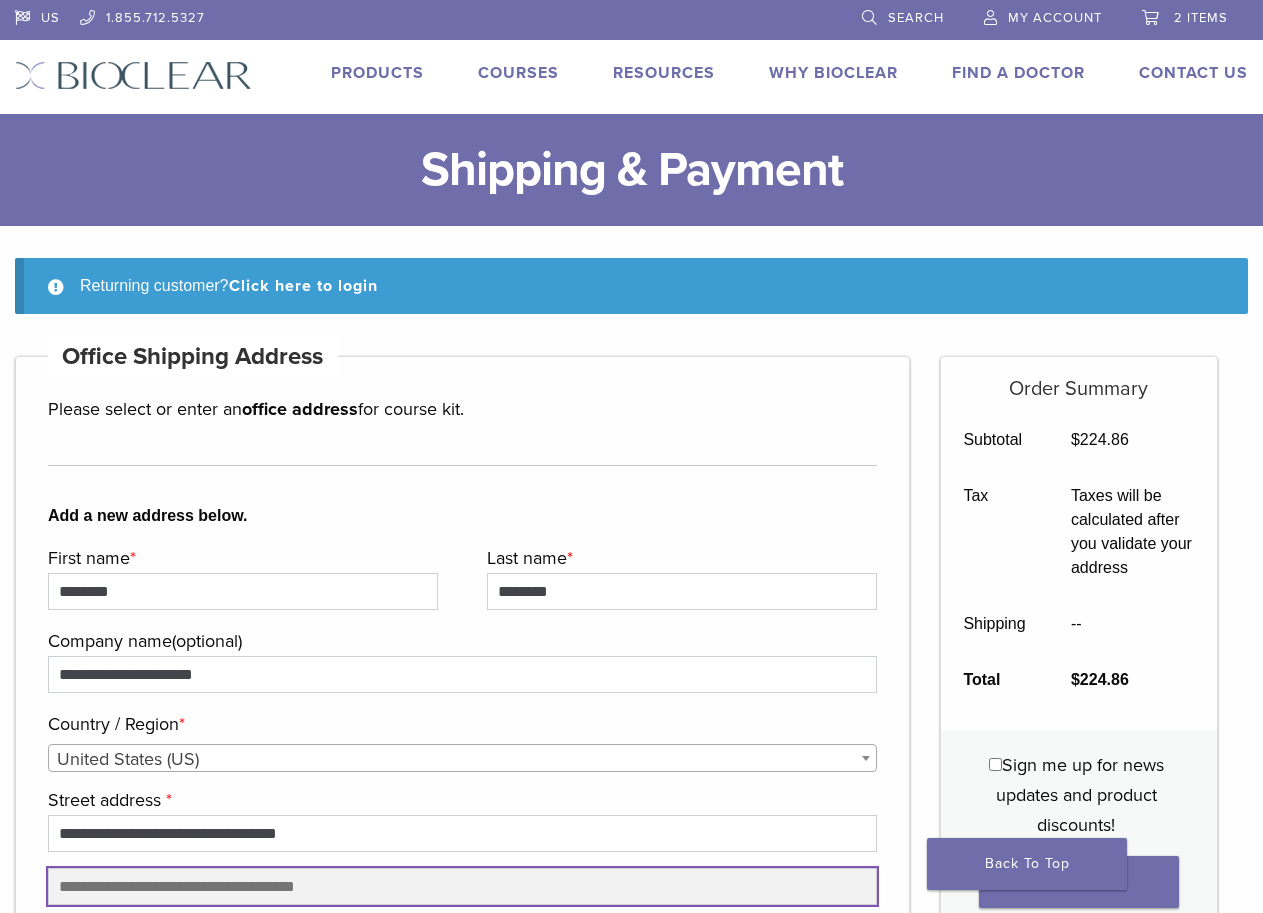 type on "*********" 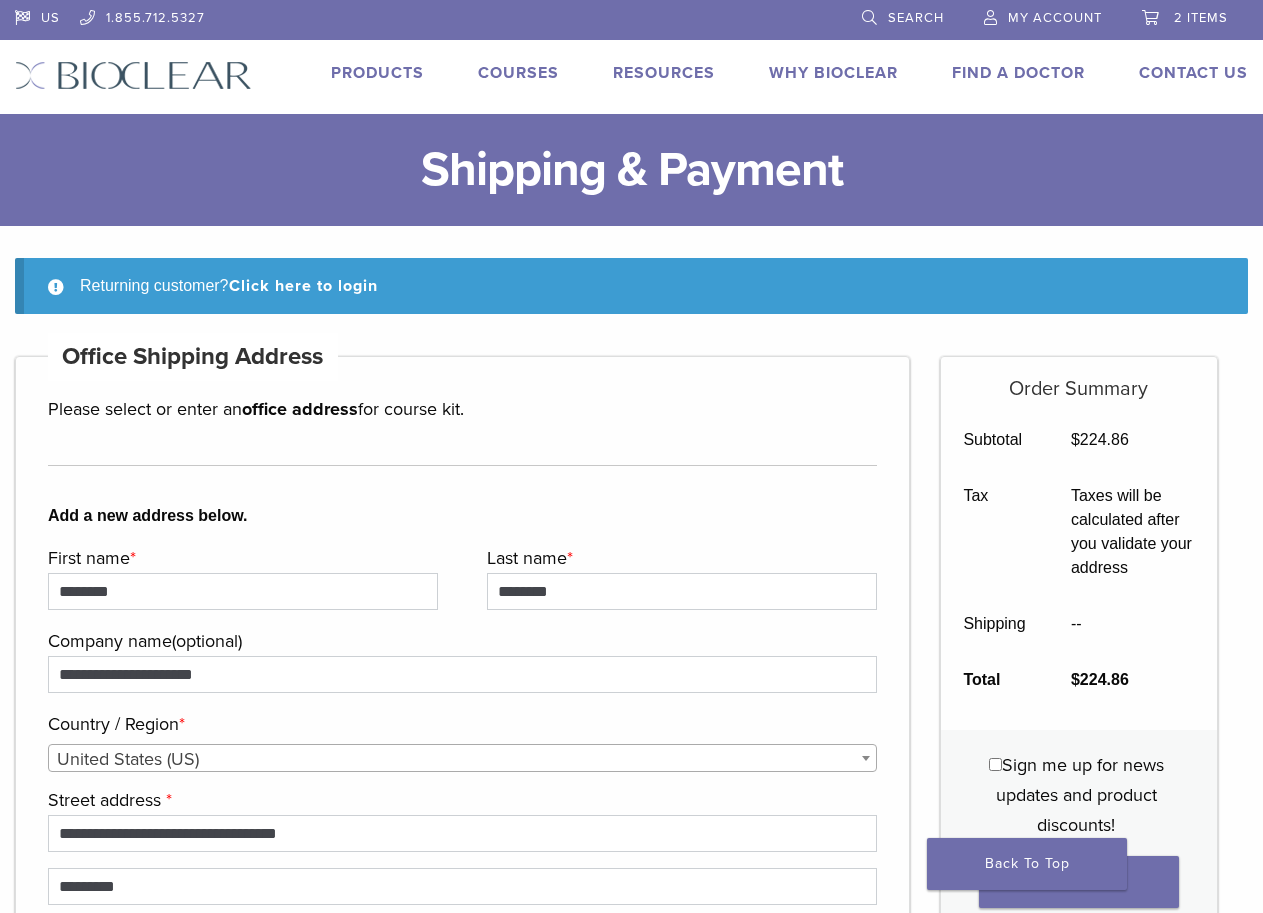 type on "******" 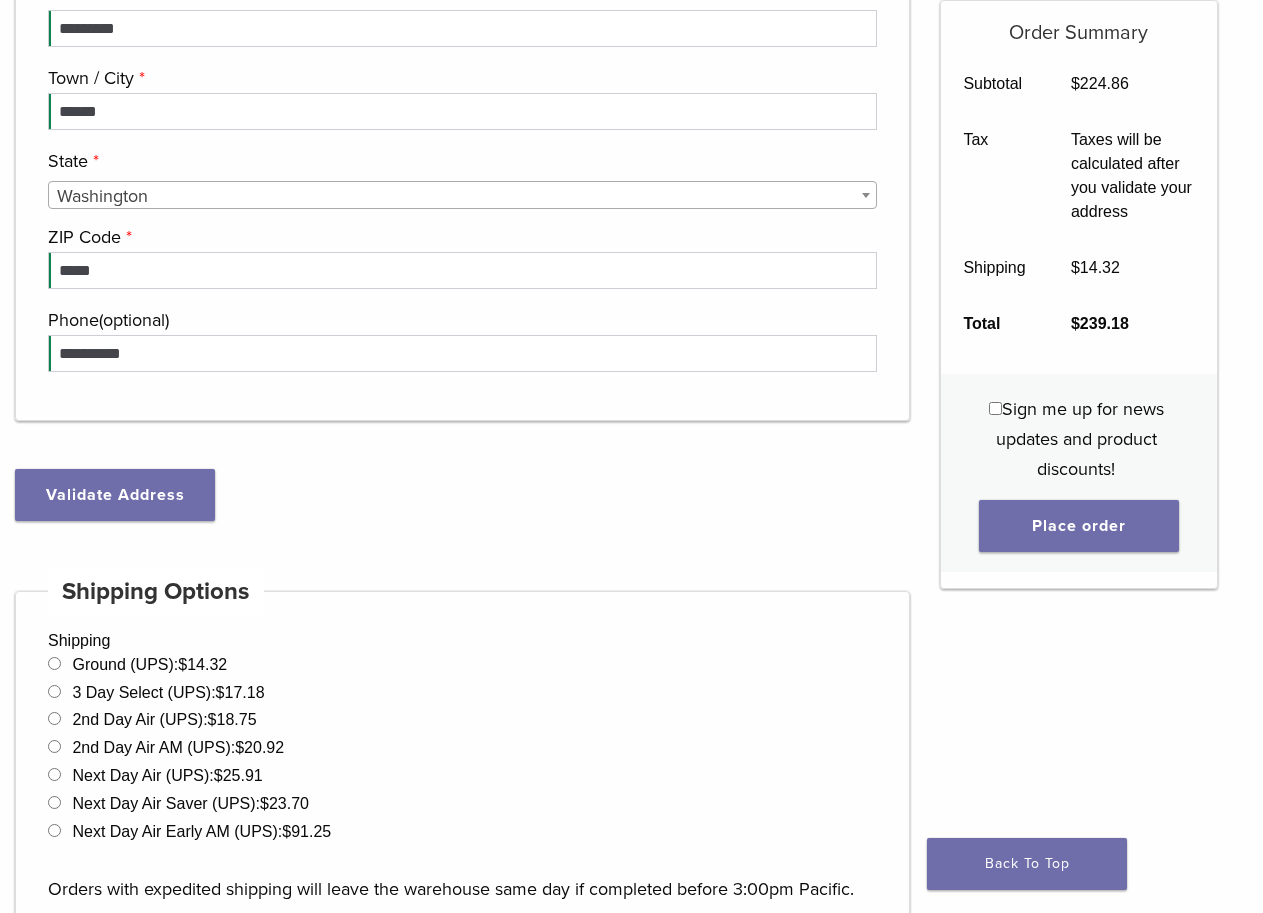 scroll, scrollTop: 896, scrollLeft: 0, axis: vertical 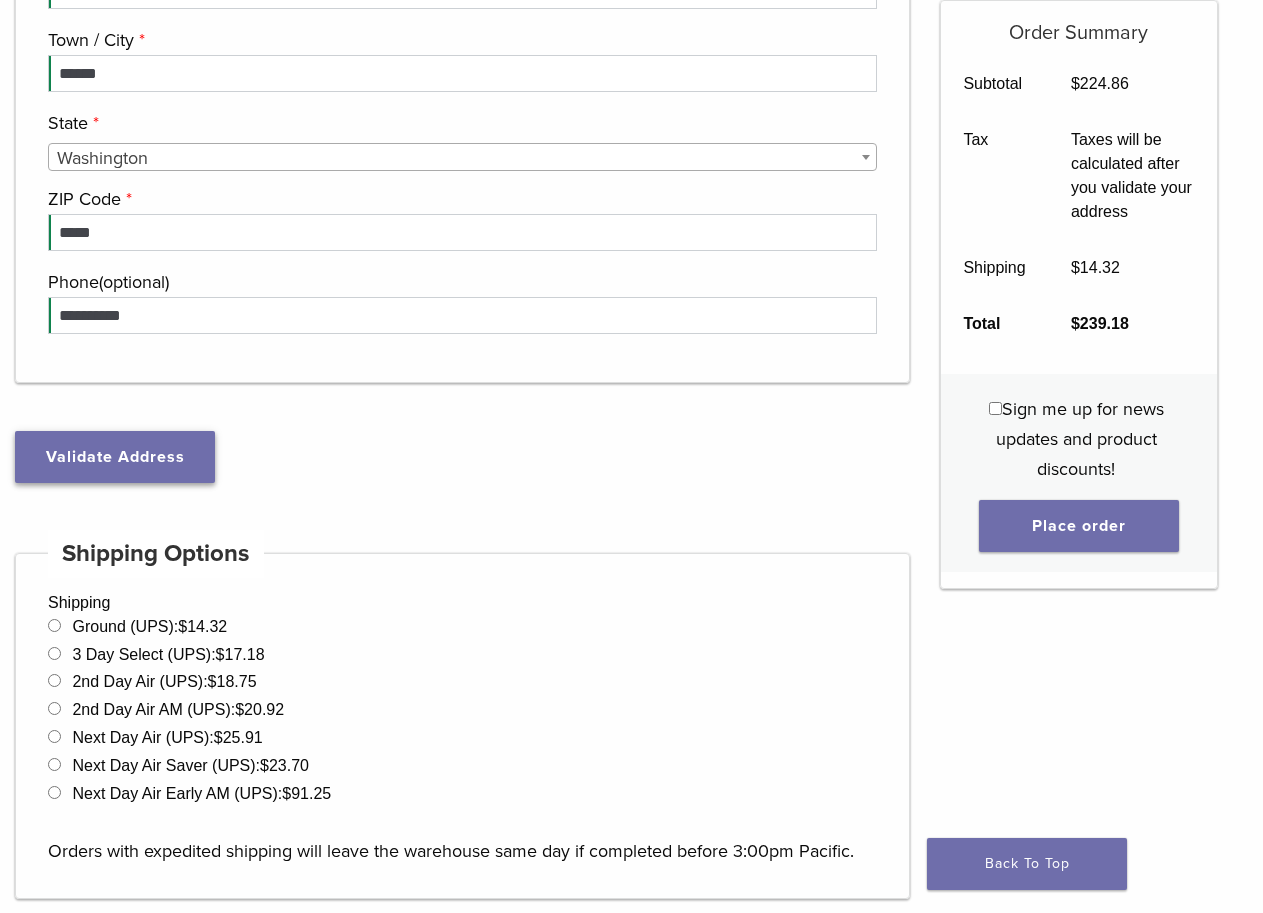 click on "Validate Address" at bounding box center (115, 457) 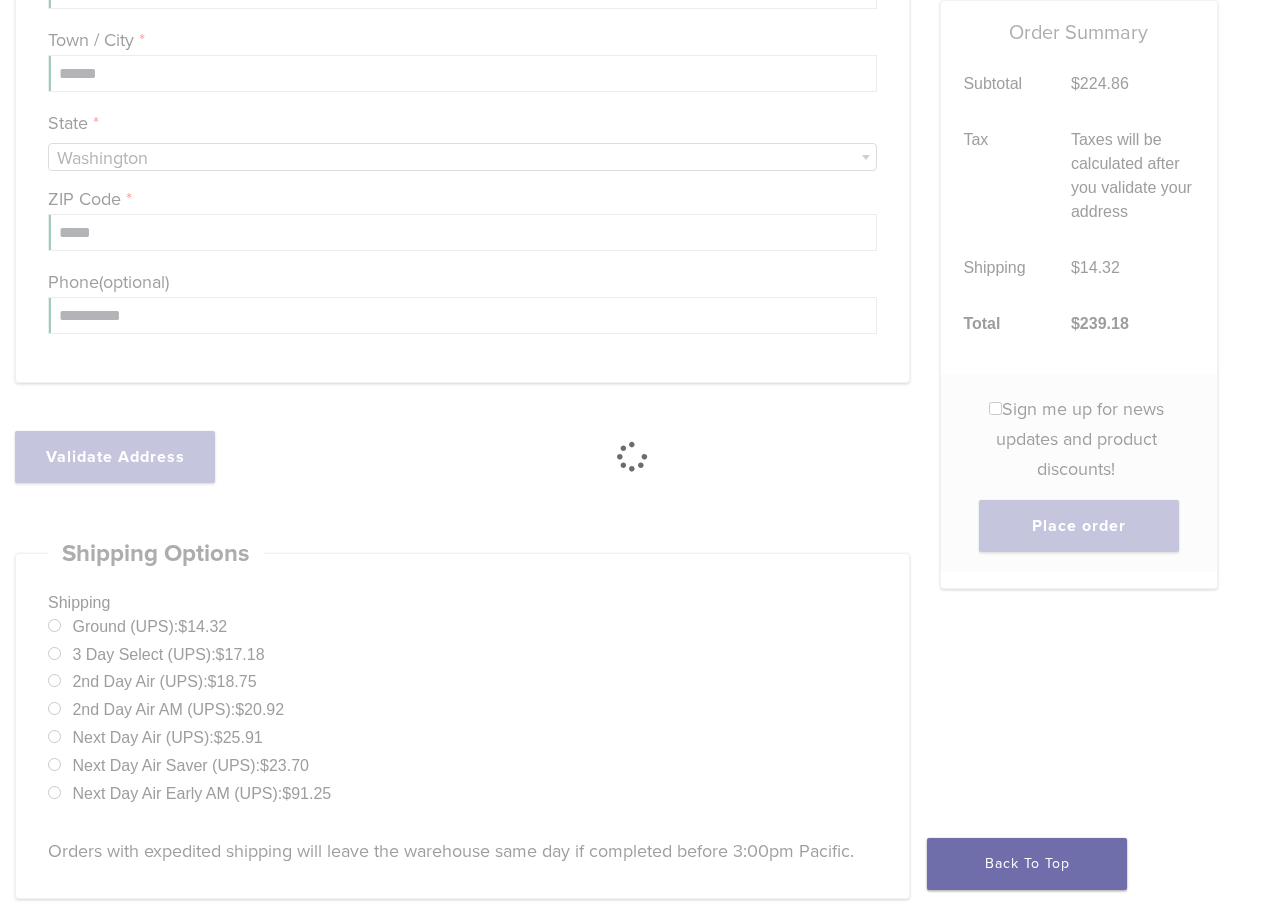 type on "**********" 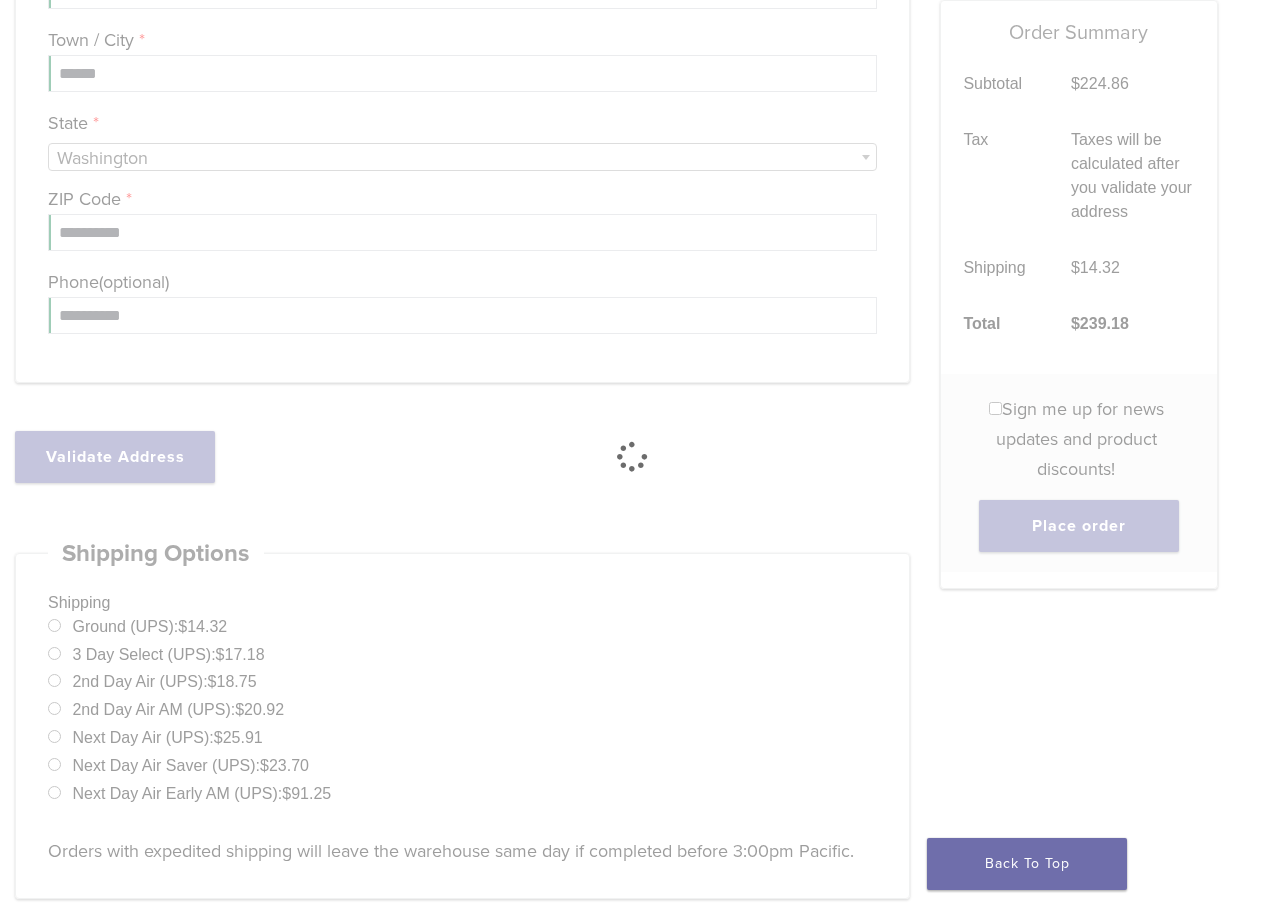 select on "**" 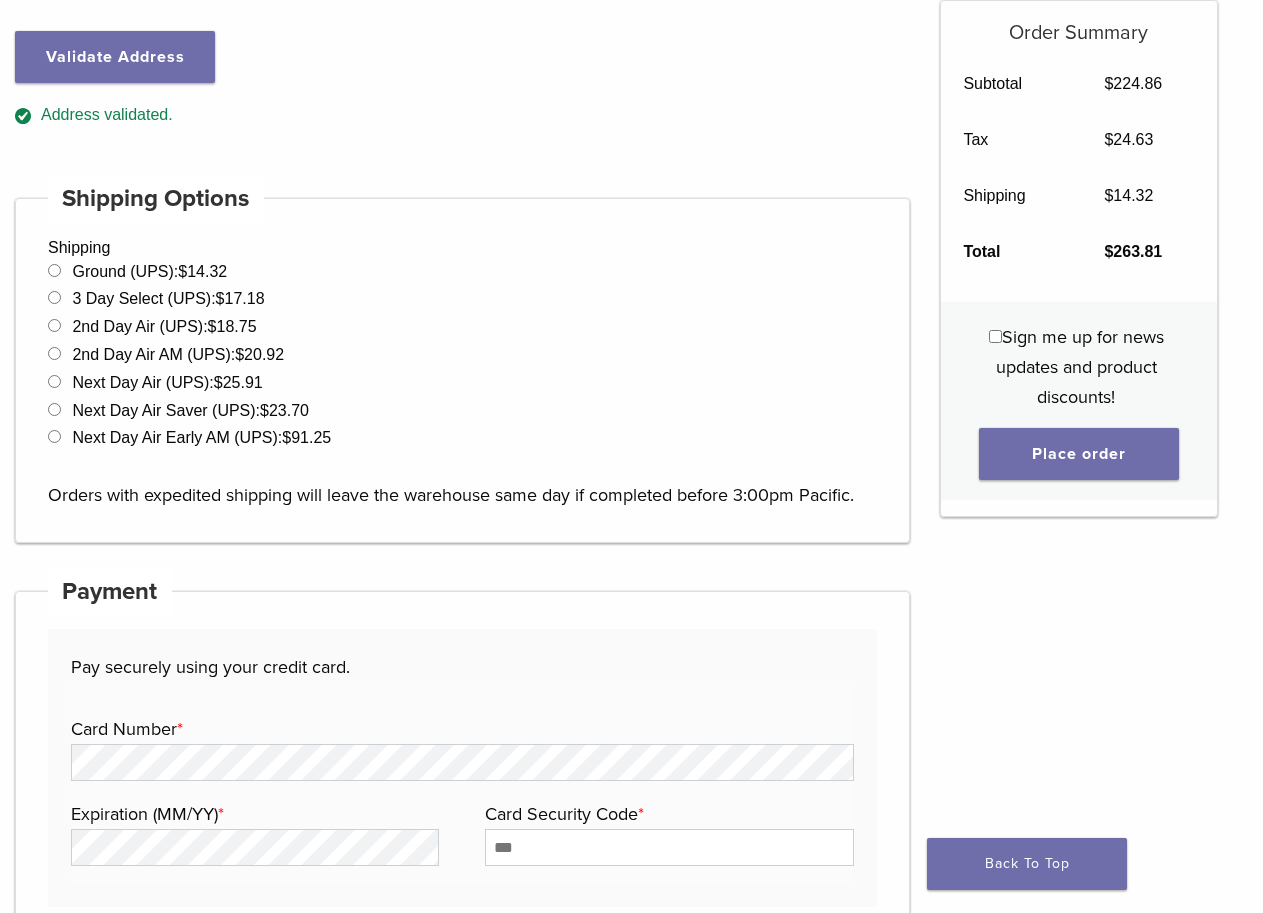 scroll, scrollTop: 1496, scrollLeft: 0, axis: vertical 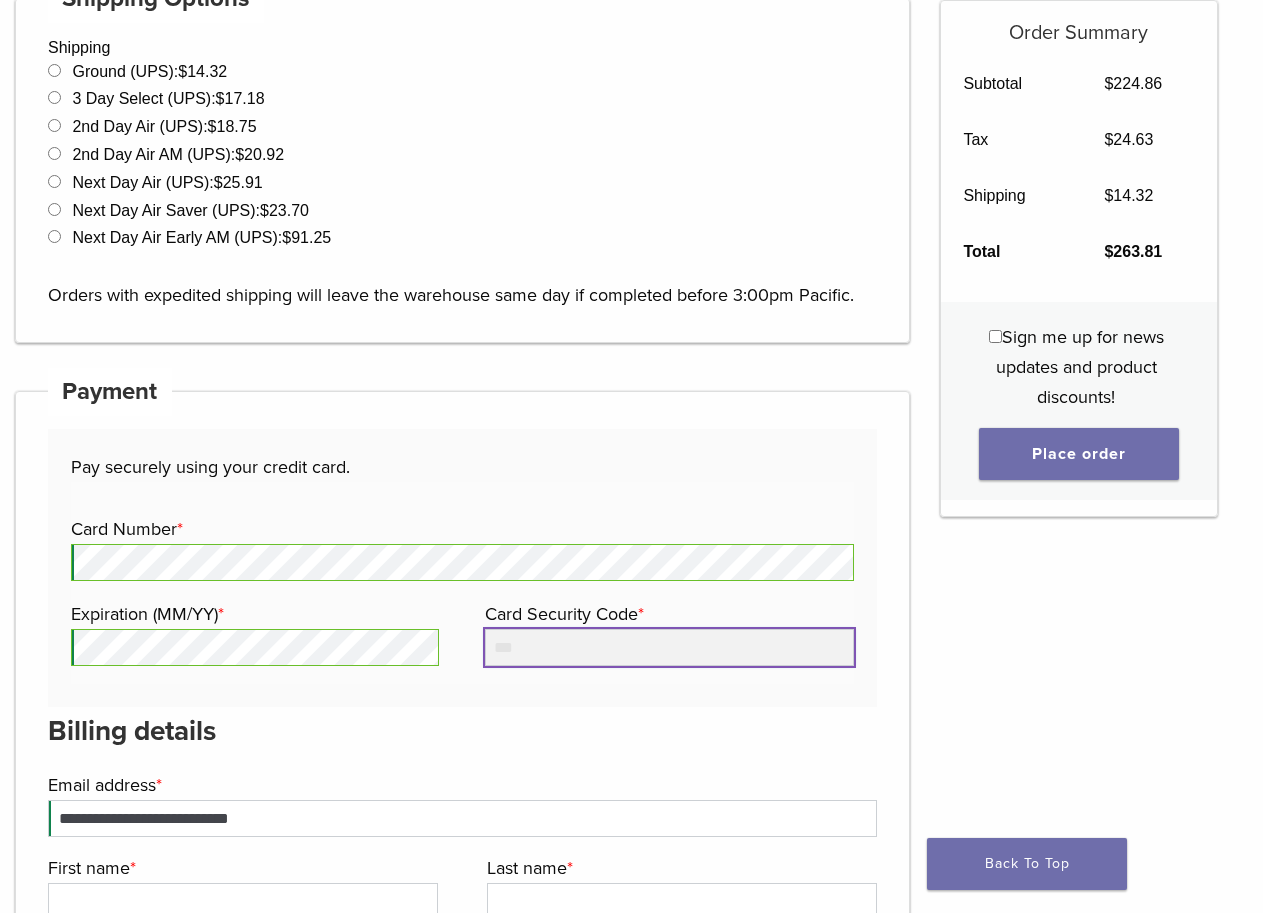 click on "Card Security Code  *" at bounding box center (669, 647) 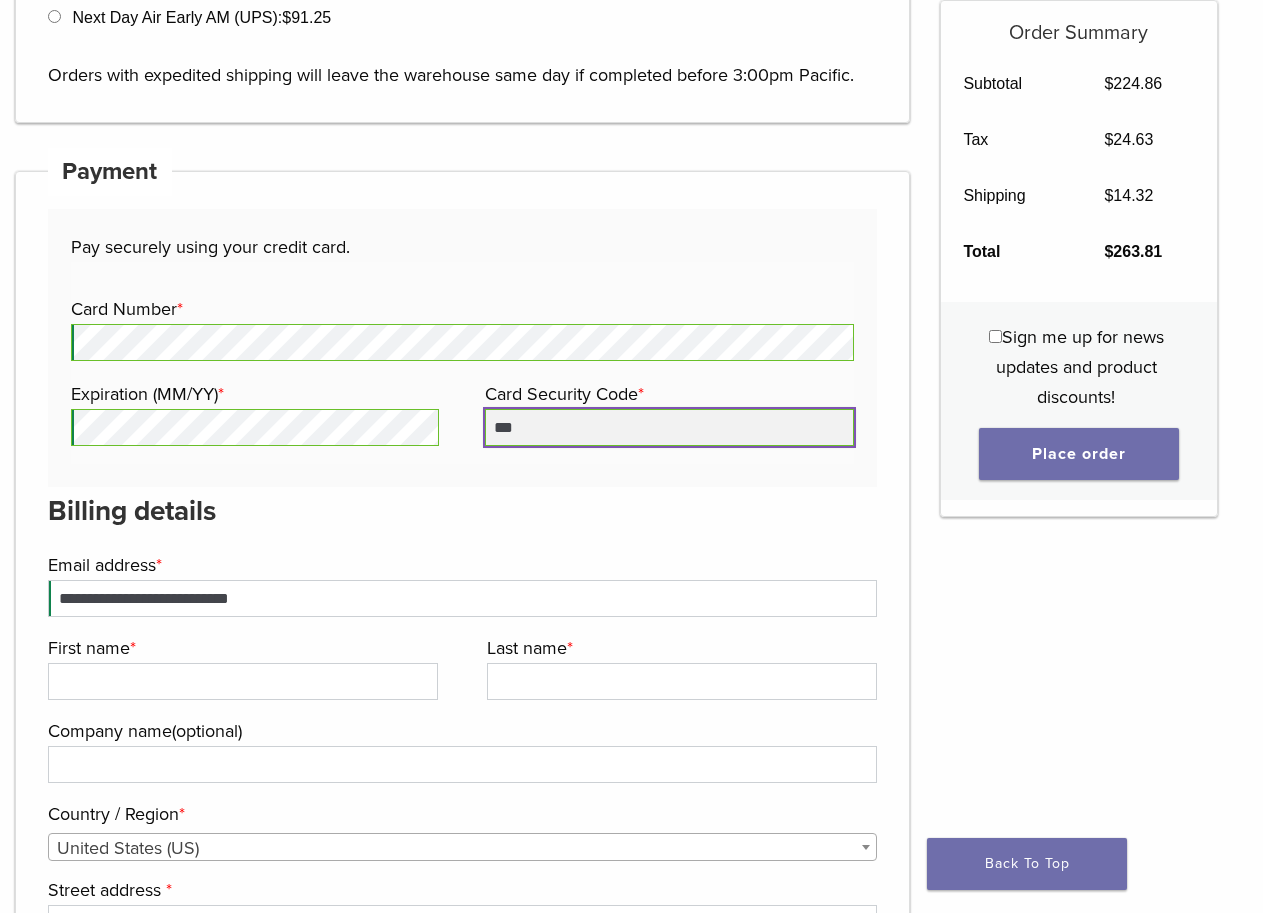 scroll, scrollTop: 1796, scrollLeft: 0, axis: vertical 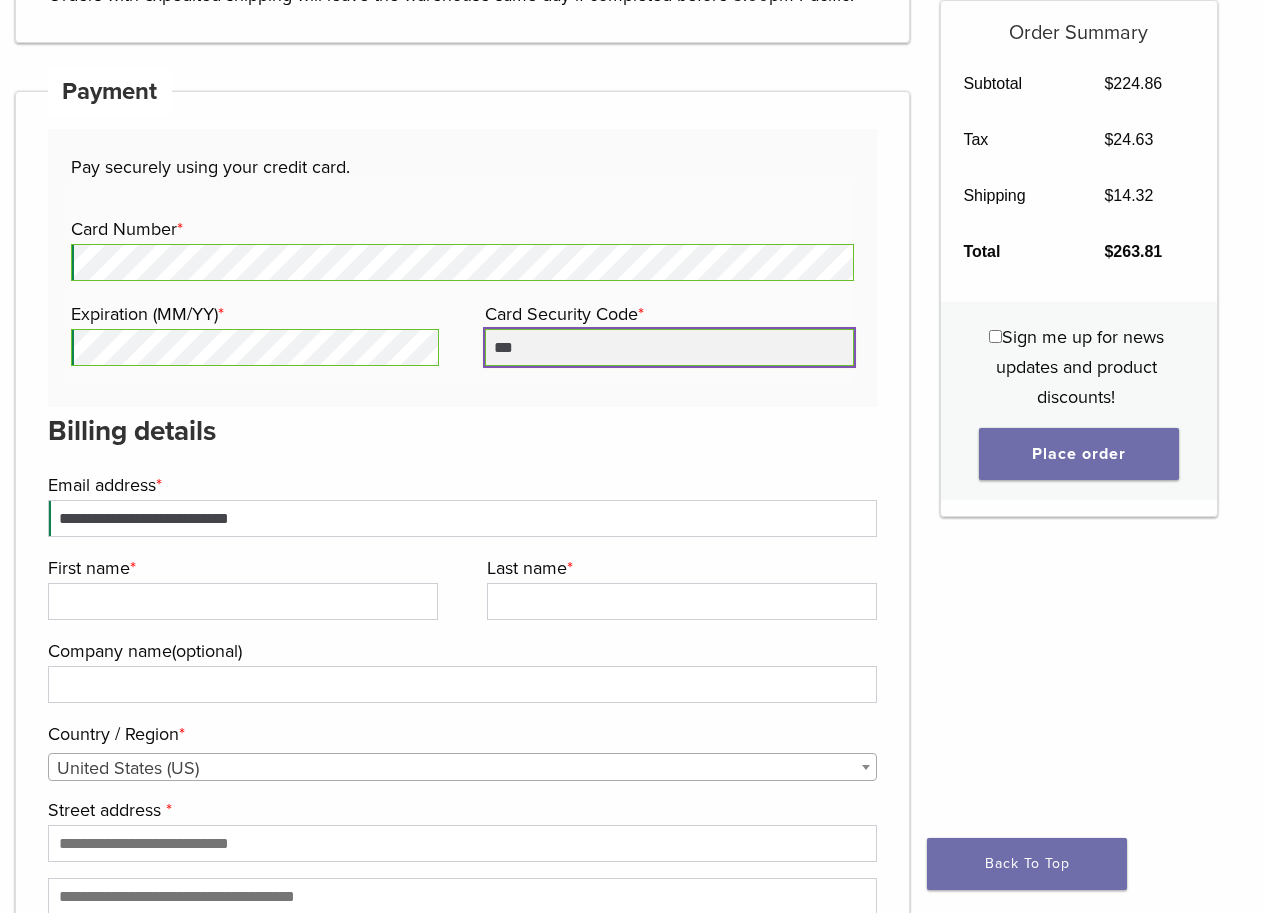type on "***" 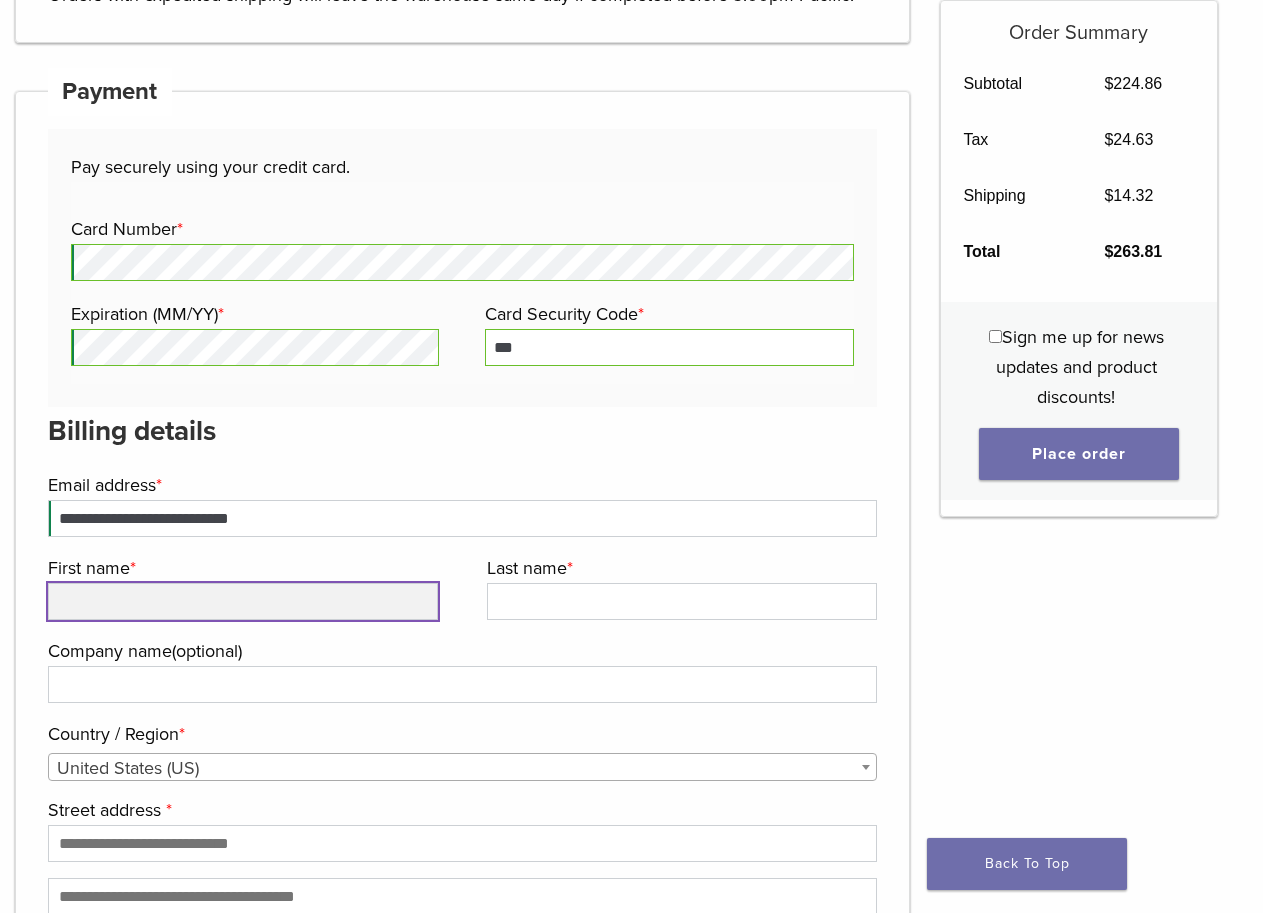 click on "First name  *" at bounding box center (243, 601) 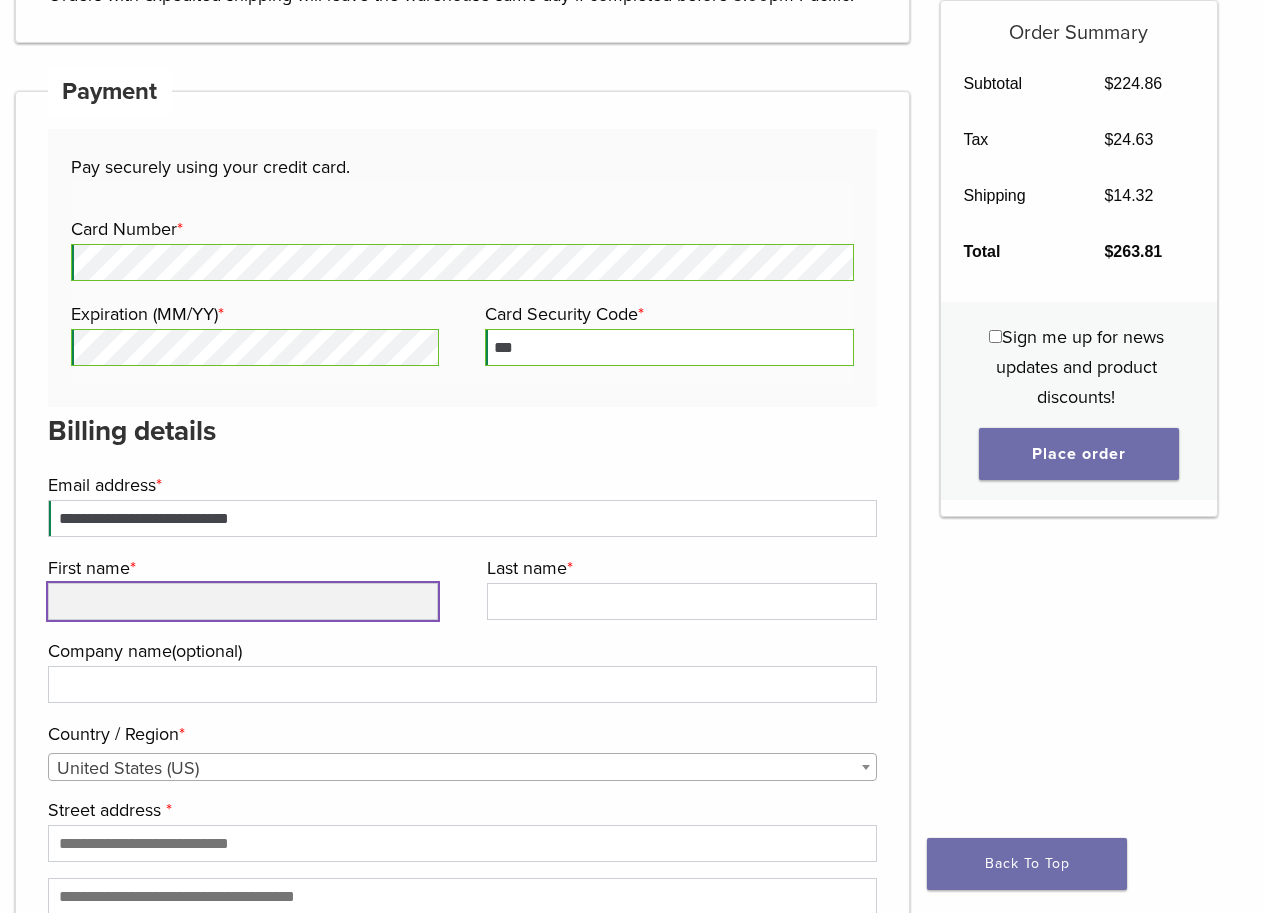 type on "********" 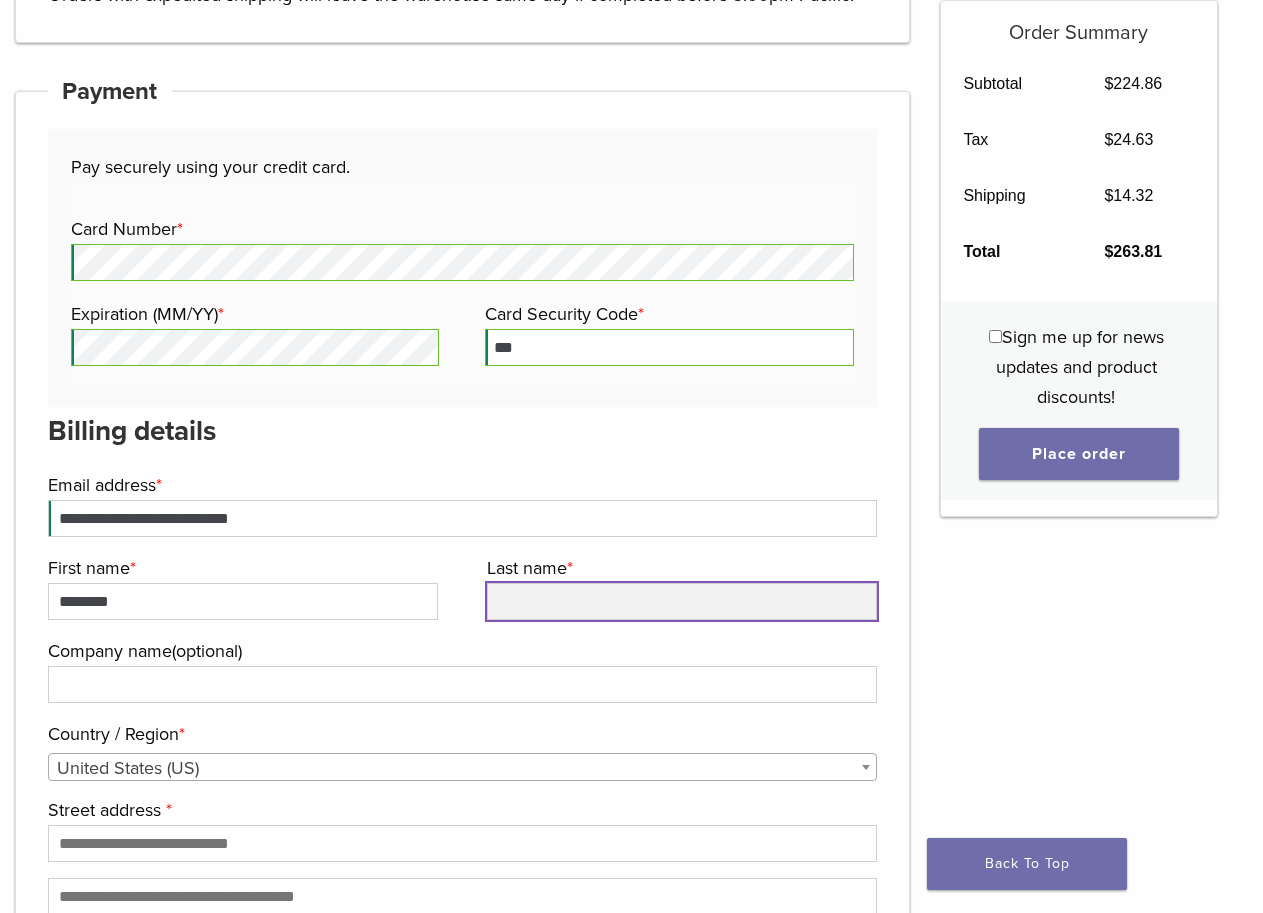 type on "********" 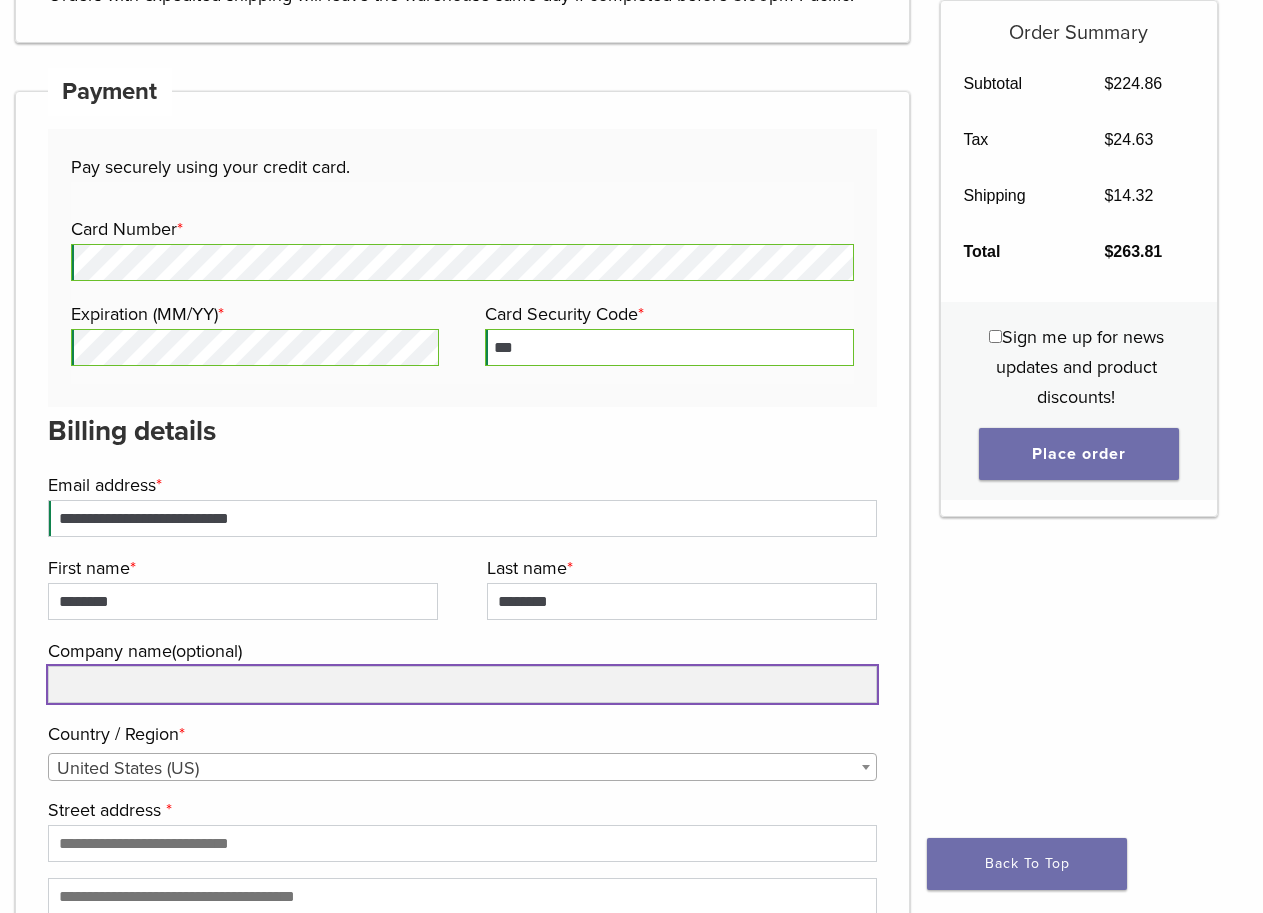 type on "**********" 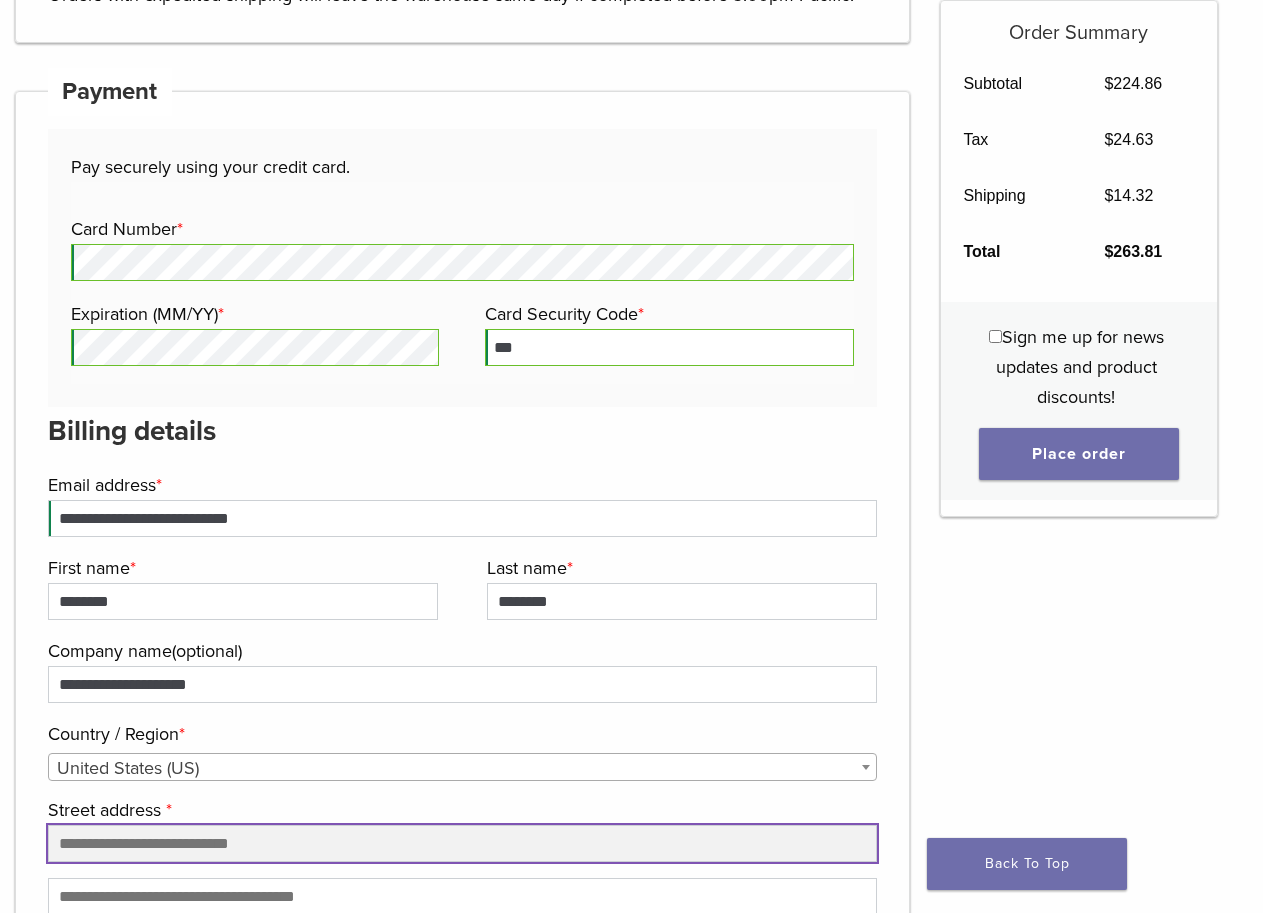 type on "**********" 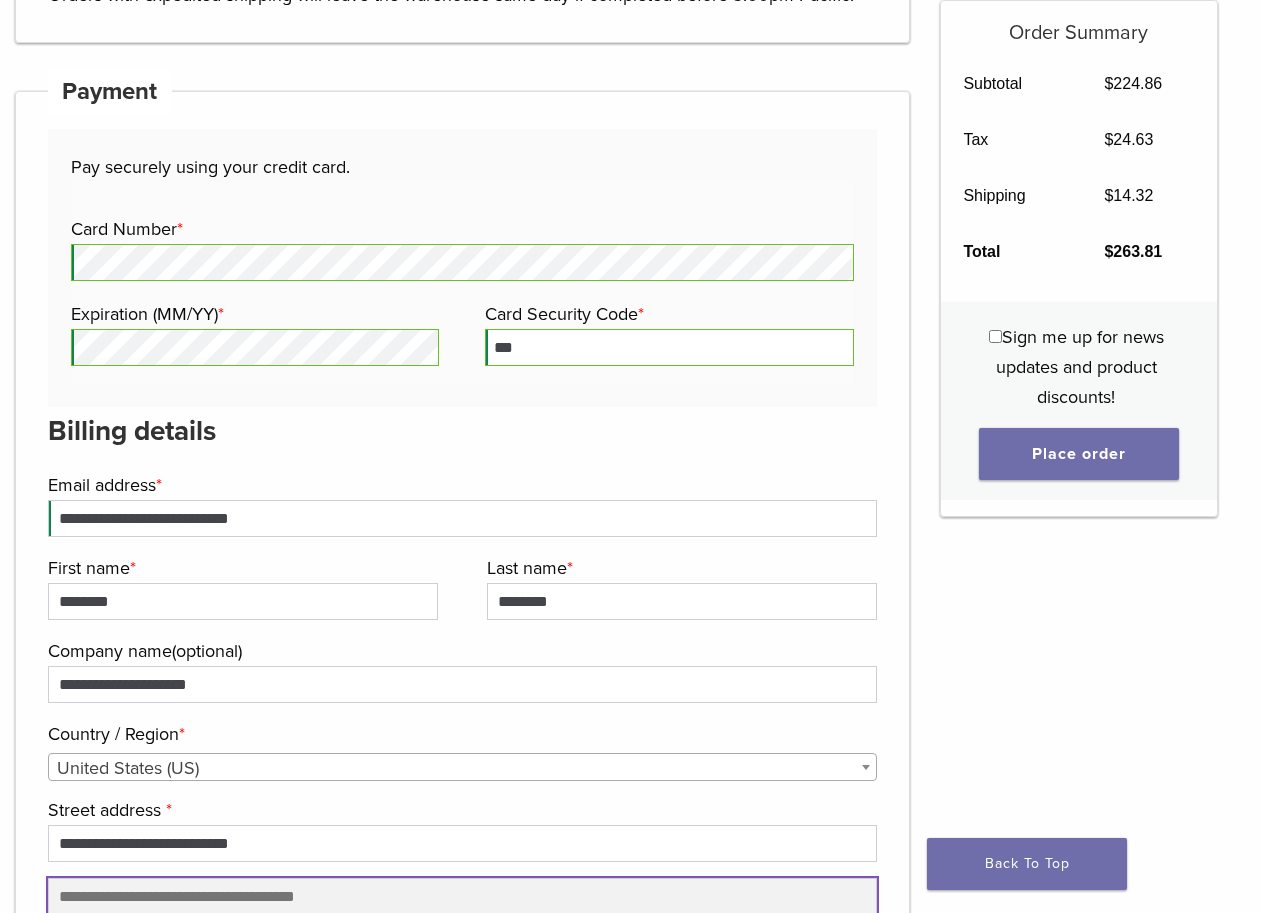 type on "*******" 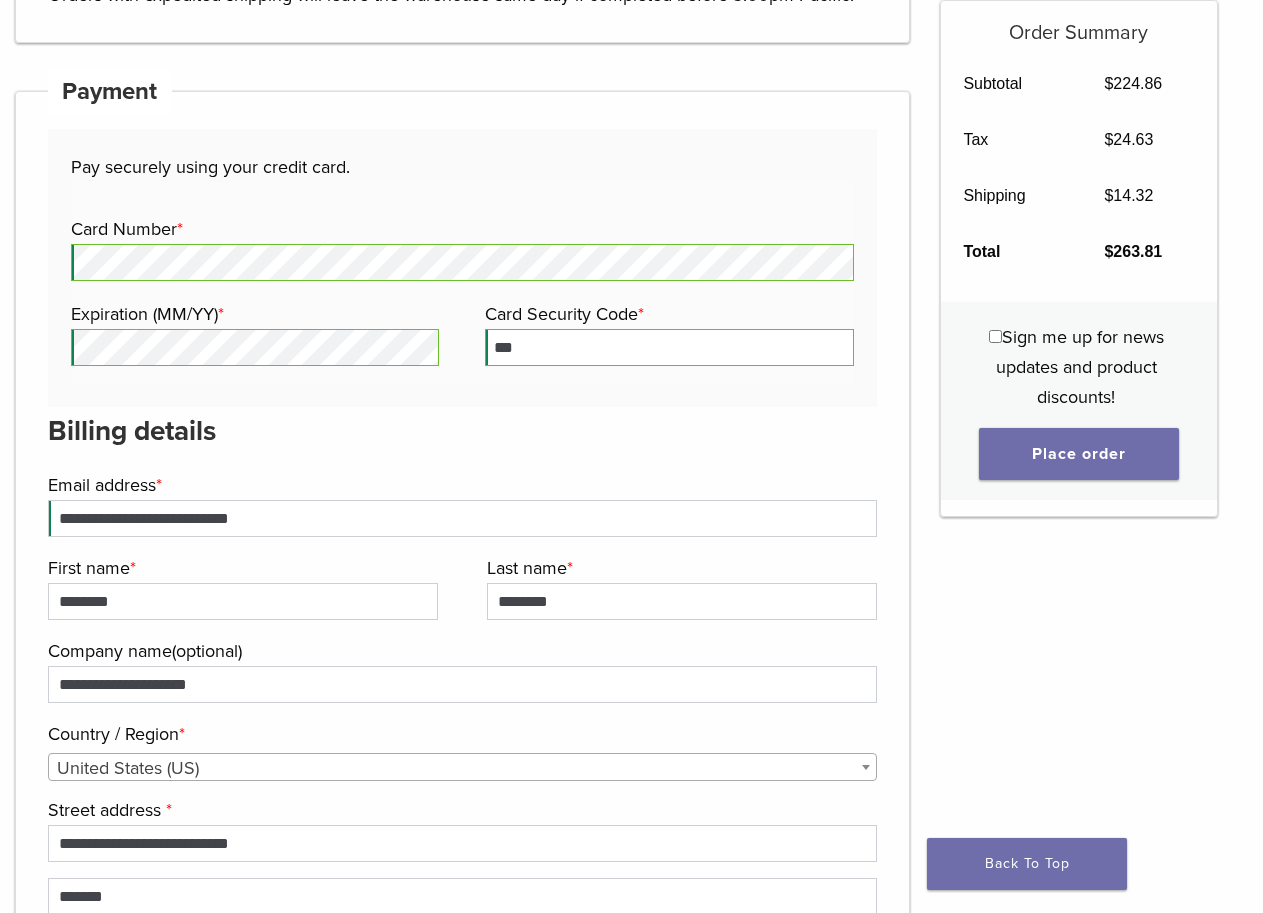 type on "*******" 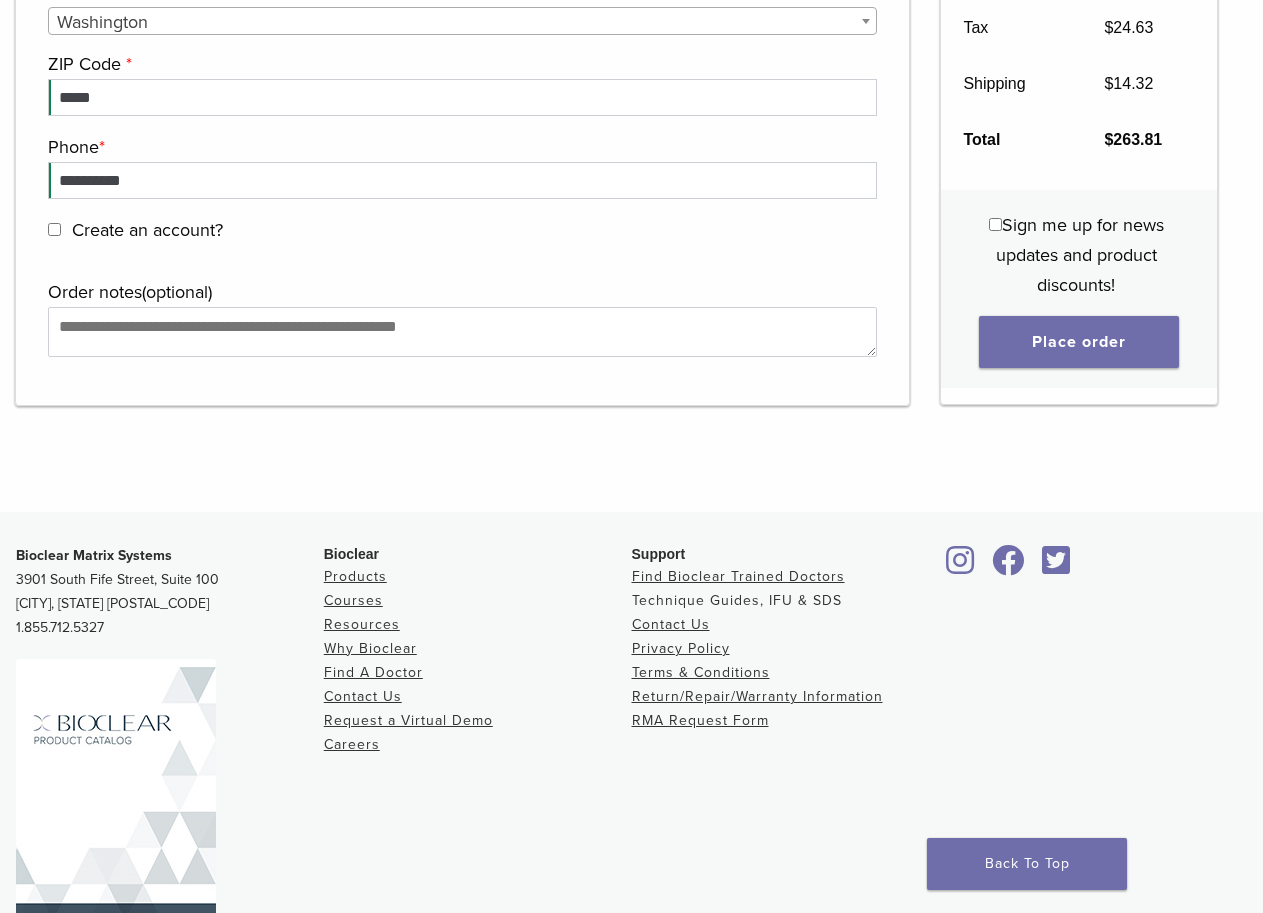 scroll, scrollTop: 2801, scrollLeft: 0, axis: vertical 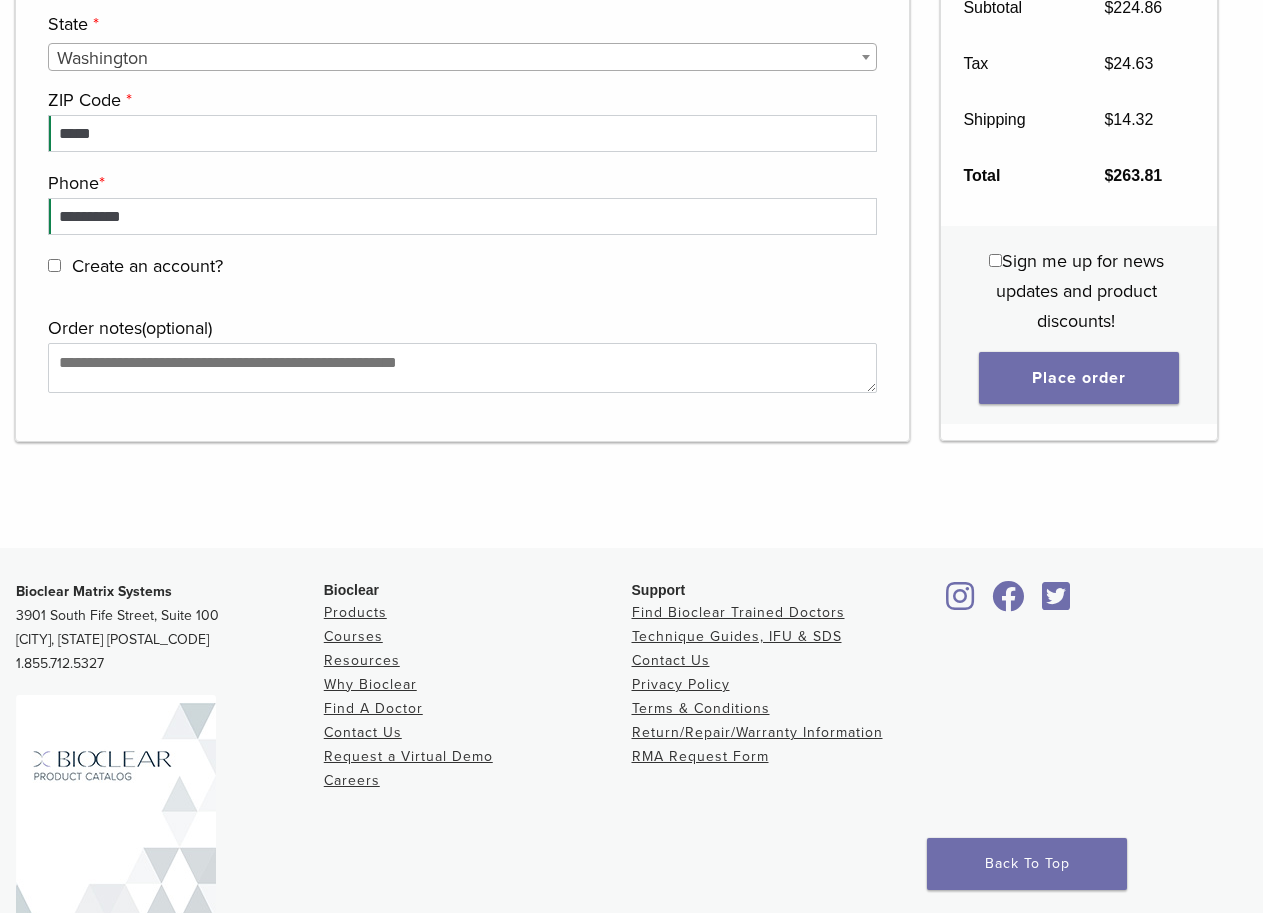 click on "Sign me up for news updates and product discounts!" at bounding box center (1076, 292) 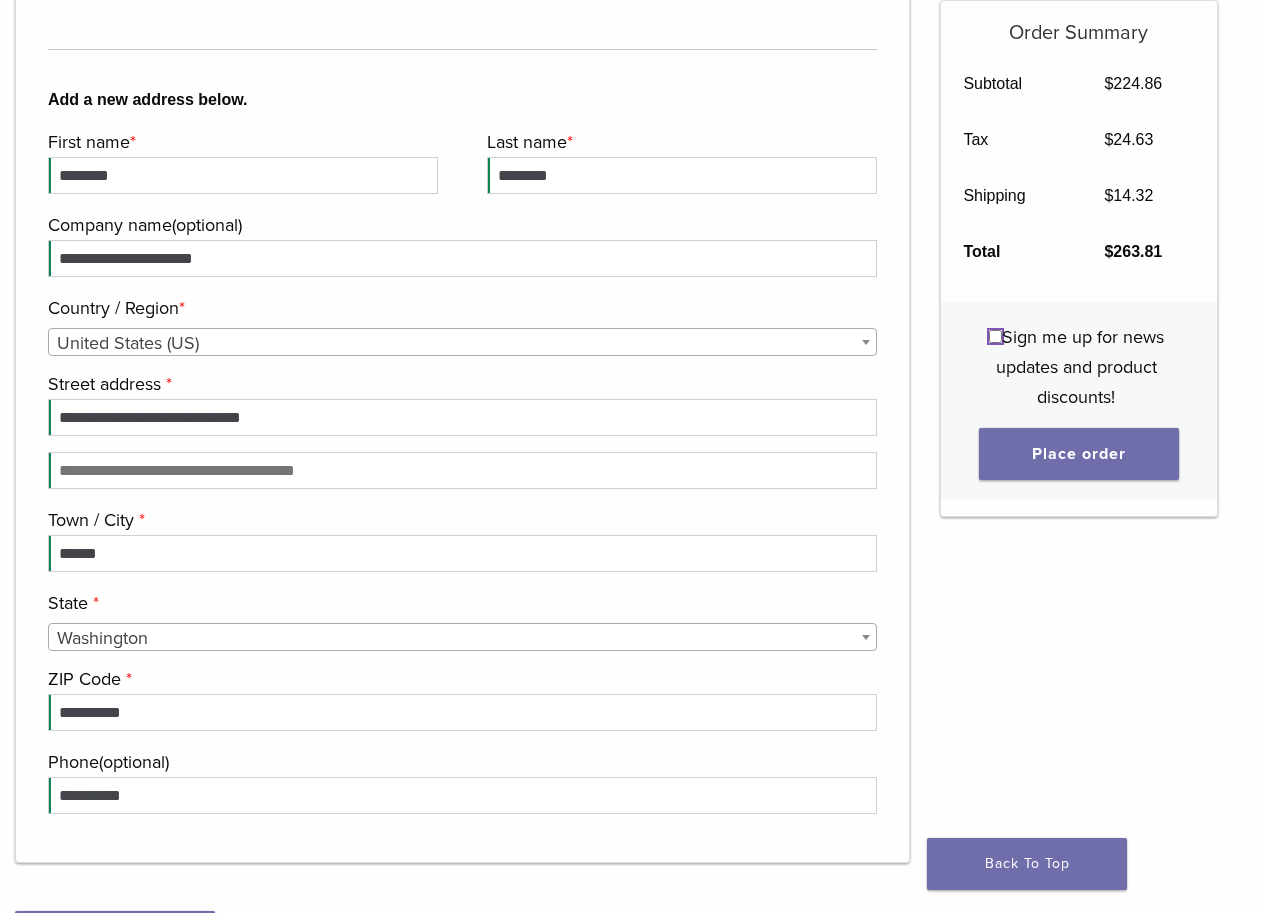 scroll, scrollTop: 401, scrollLeft: 0, axis: vertical 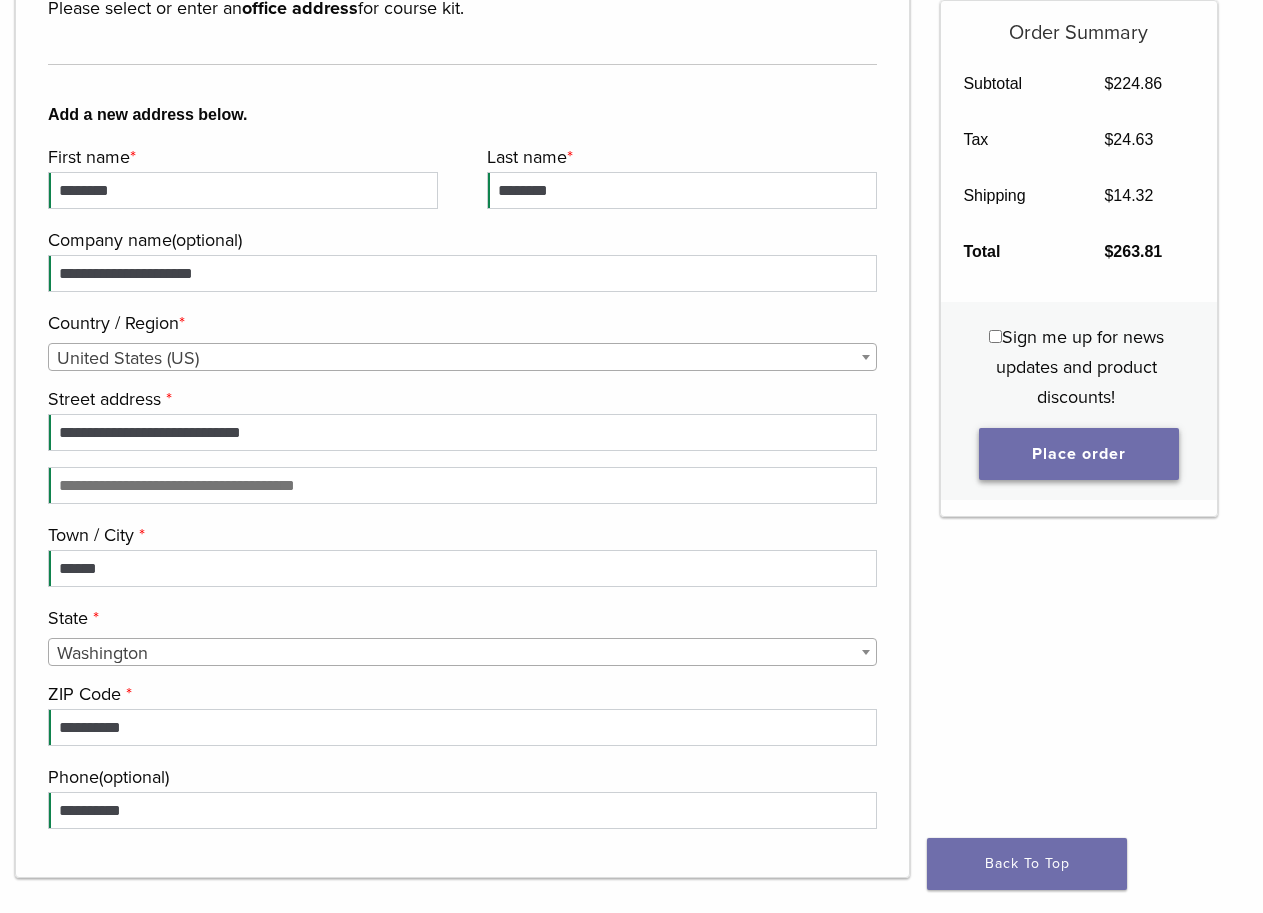 click on "Place order" at bounding box center [1079, 454] 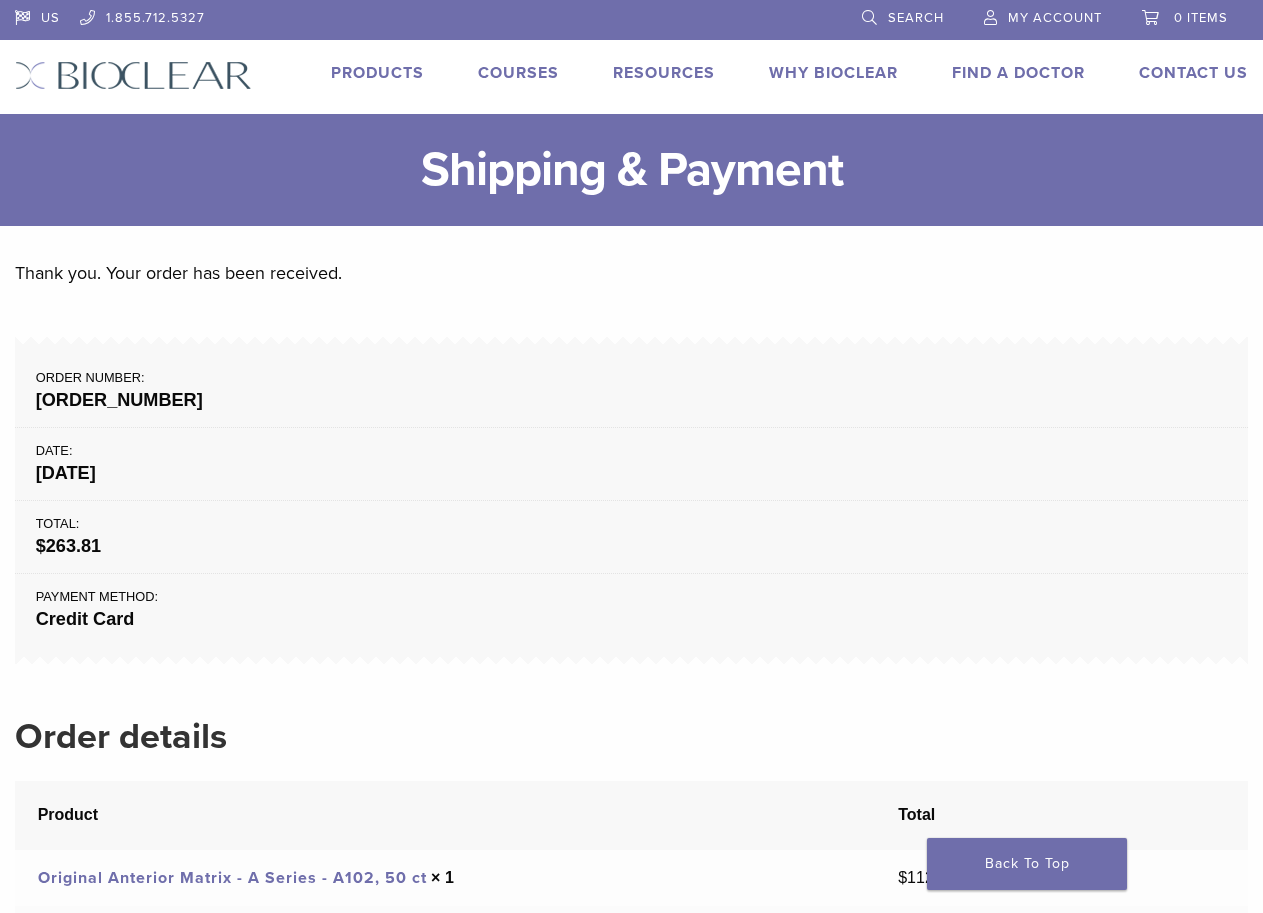 scroll, scrollTop: 0, scrollLeft: 0, axis: both 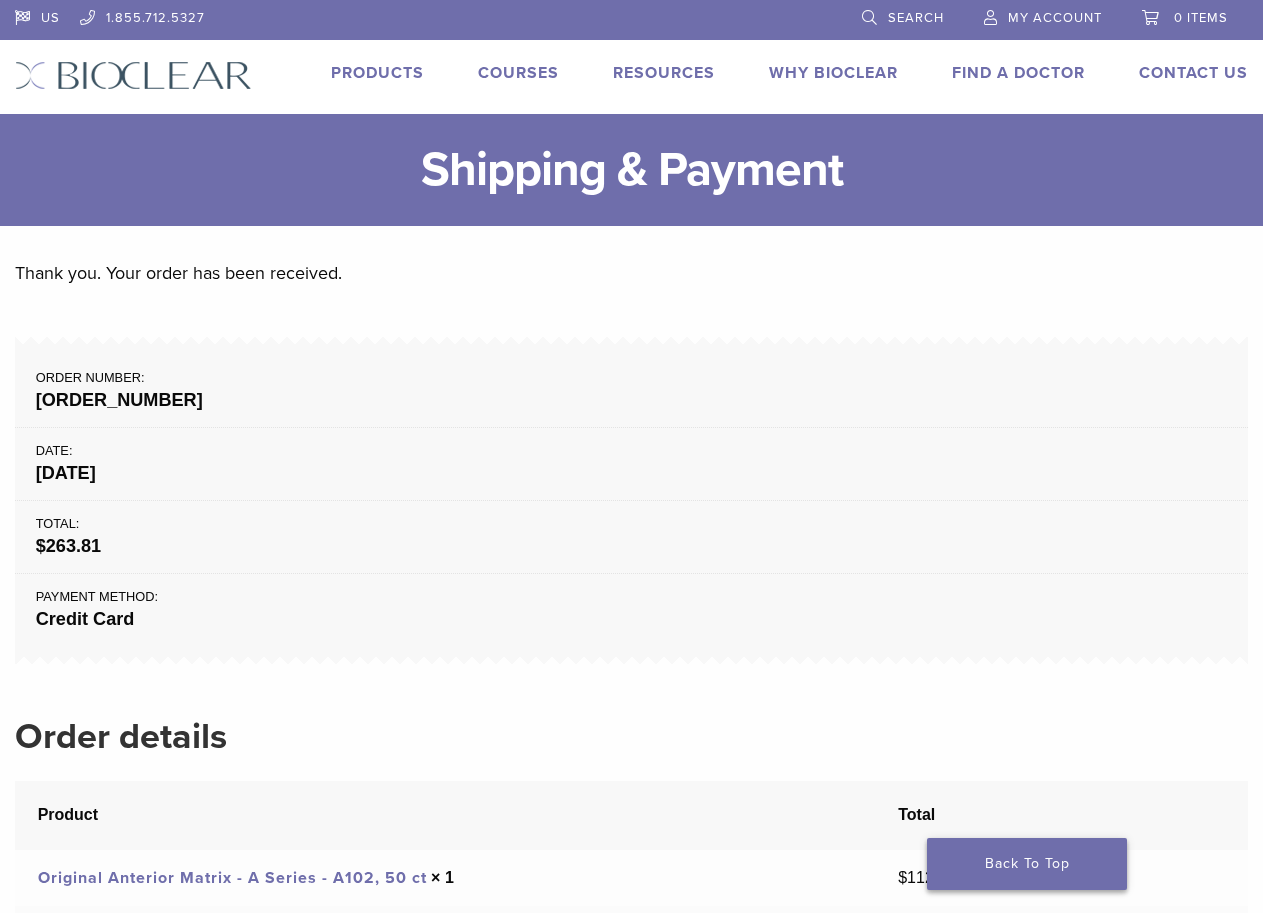 click on "Back To Top" at bounding box center (1027, 864) 